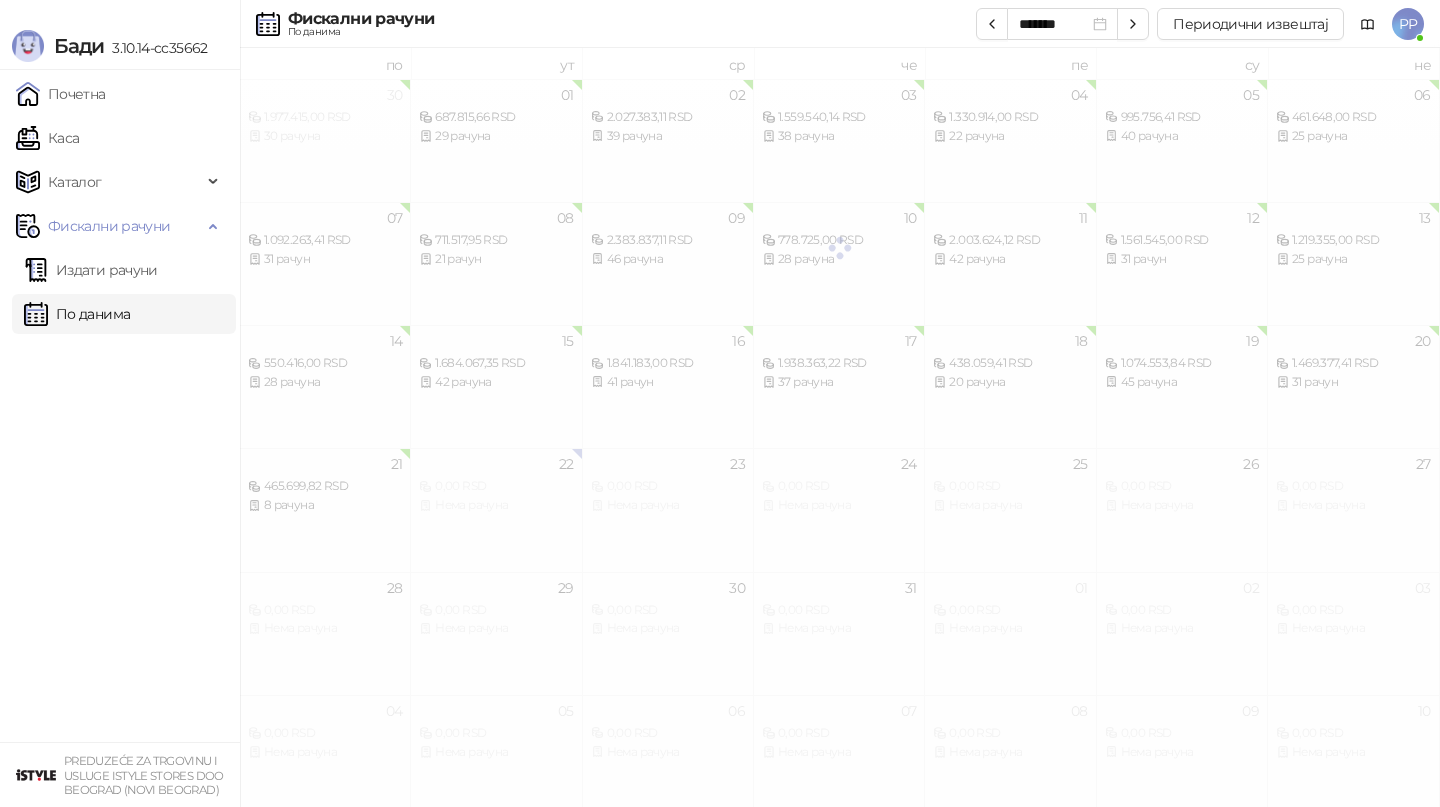 scroll, scrollTop: 0, scrollLeft: 0, axis: both 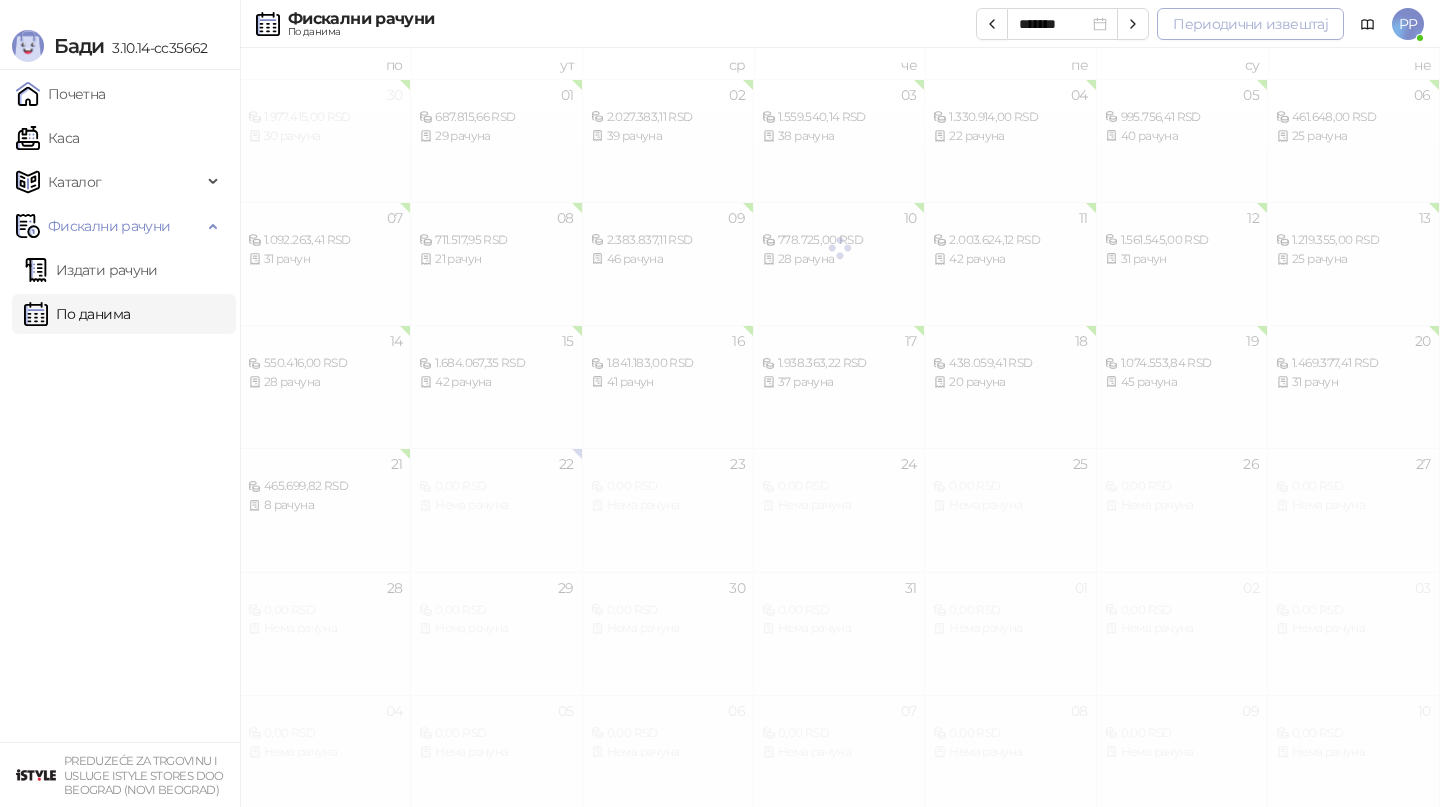 click on "Периодични извештај" at bounding box center (1250, 24) 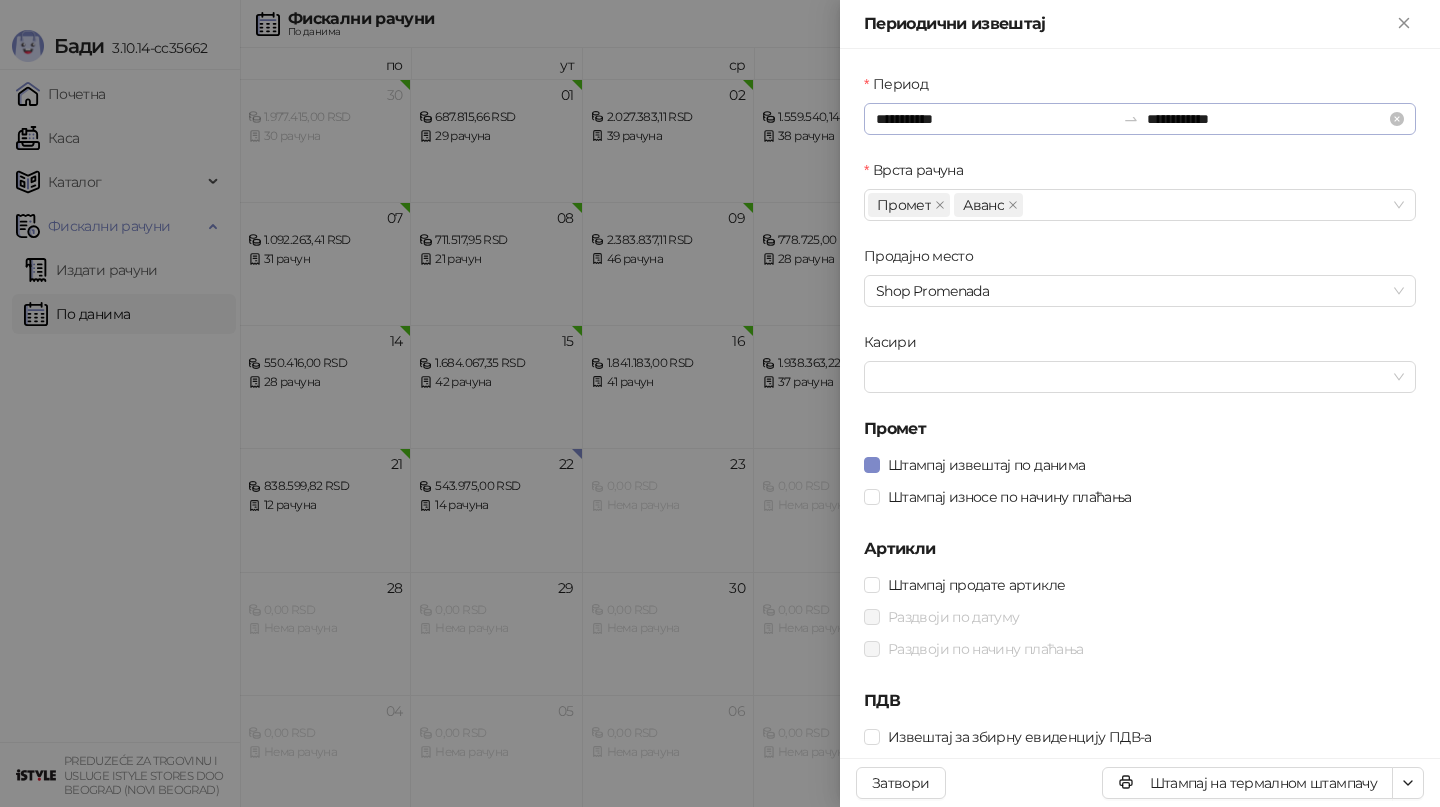 click on "**********" at bounding box center [1140, 119] 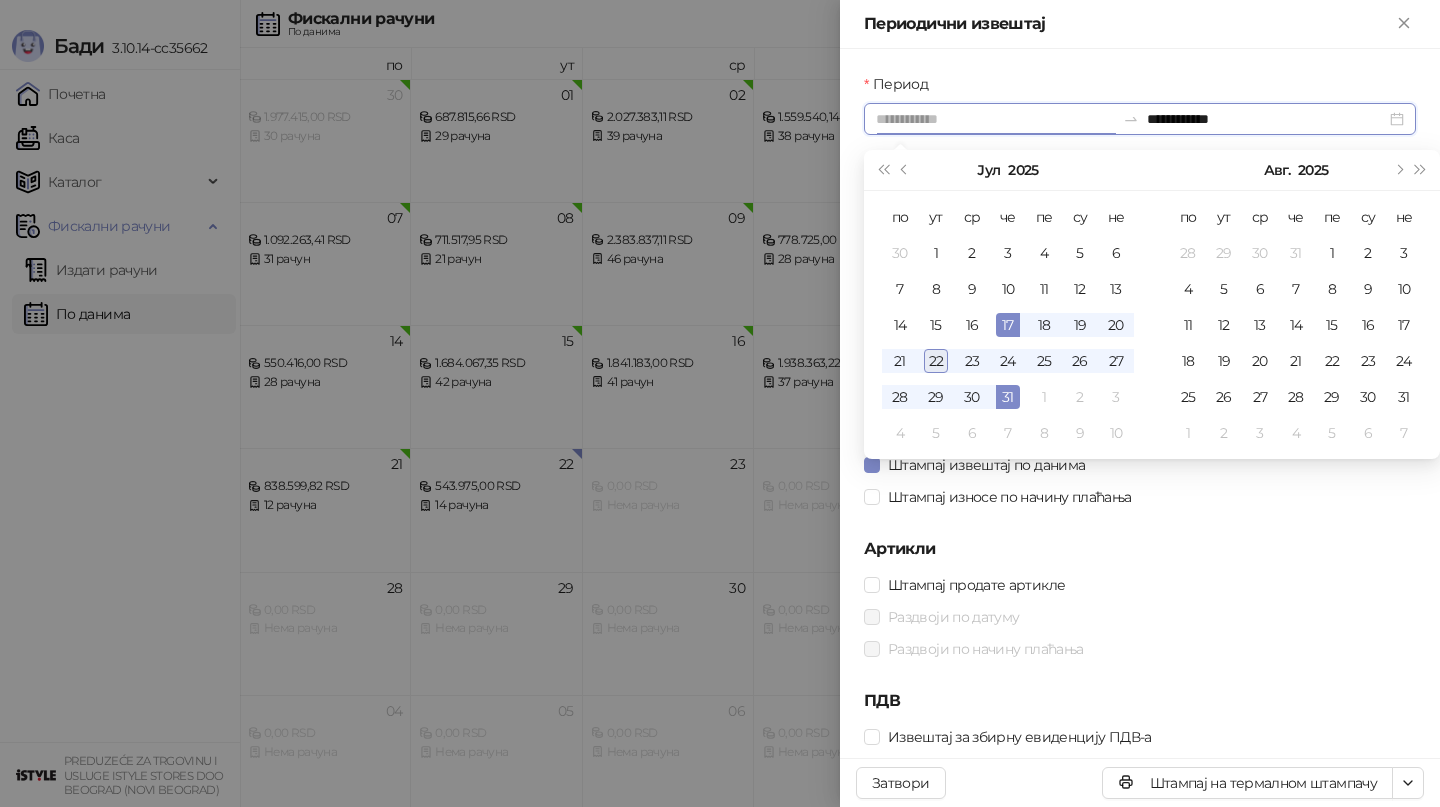 type on "**********" 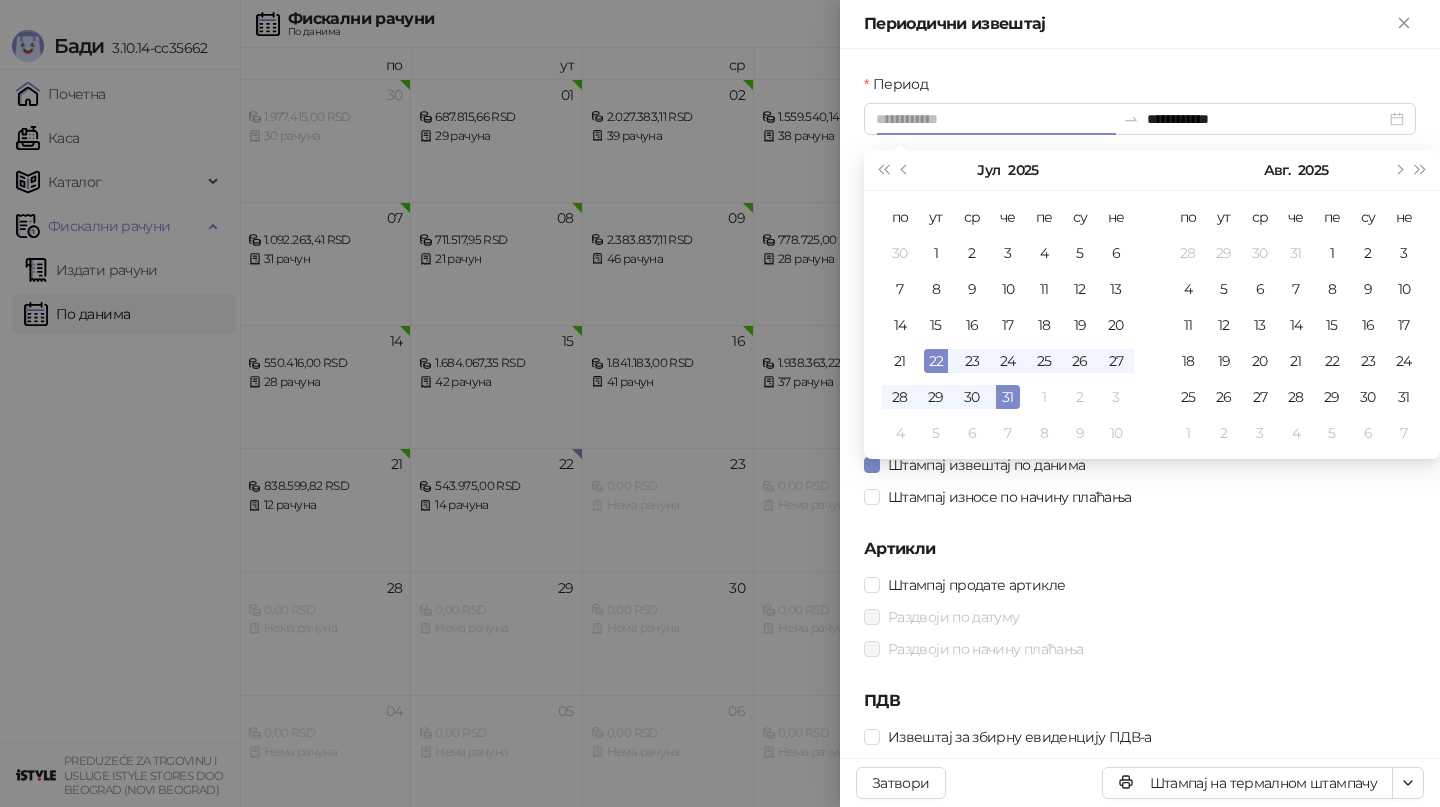 click on "22" at bounding box center (936, 361) 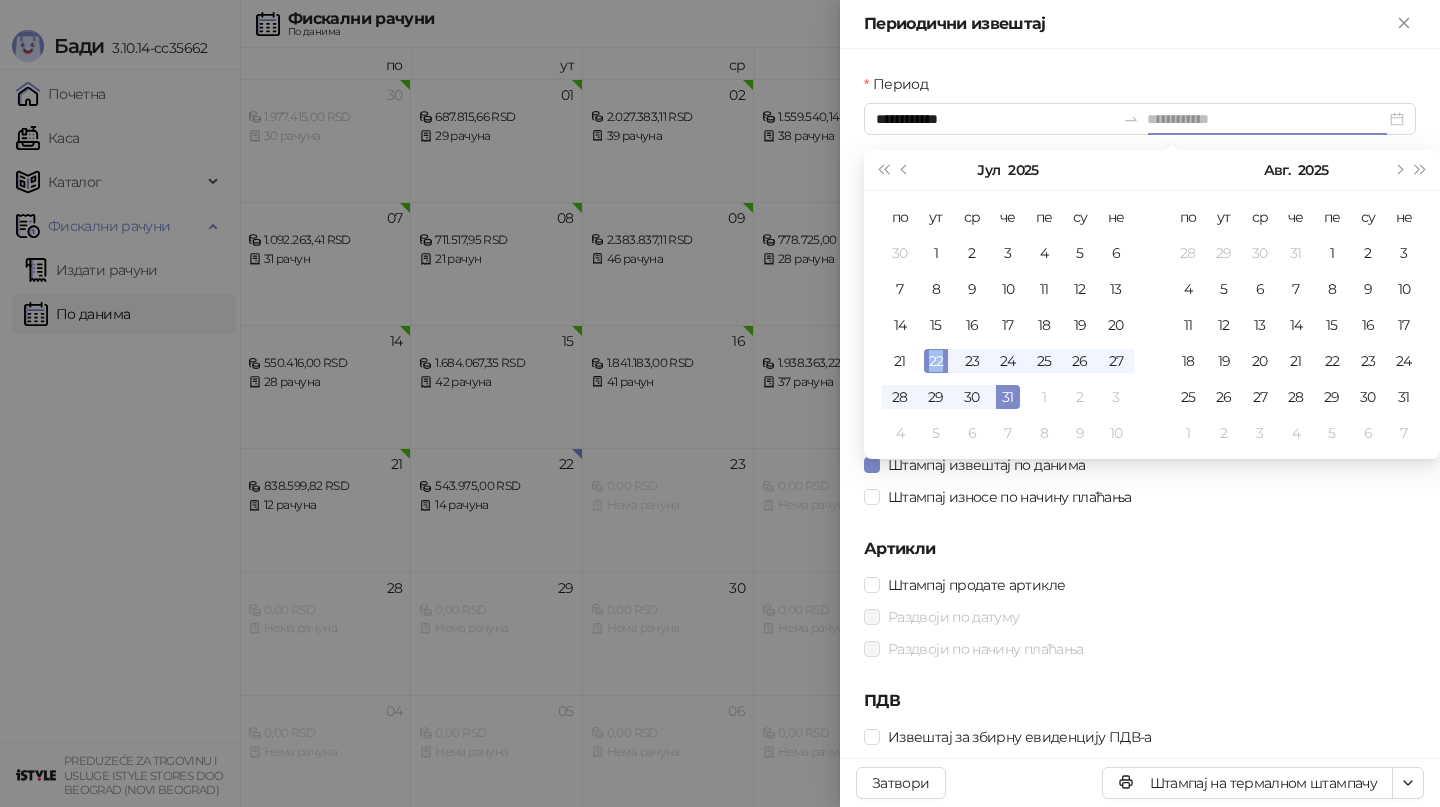 click on "22" at bounding box center (936, 361) 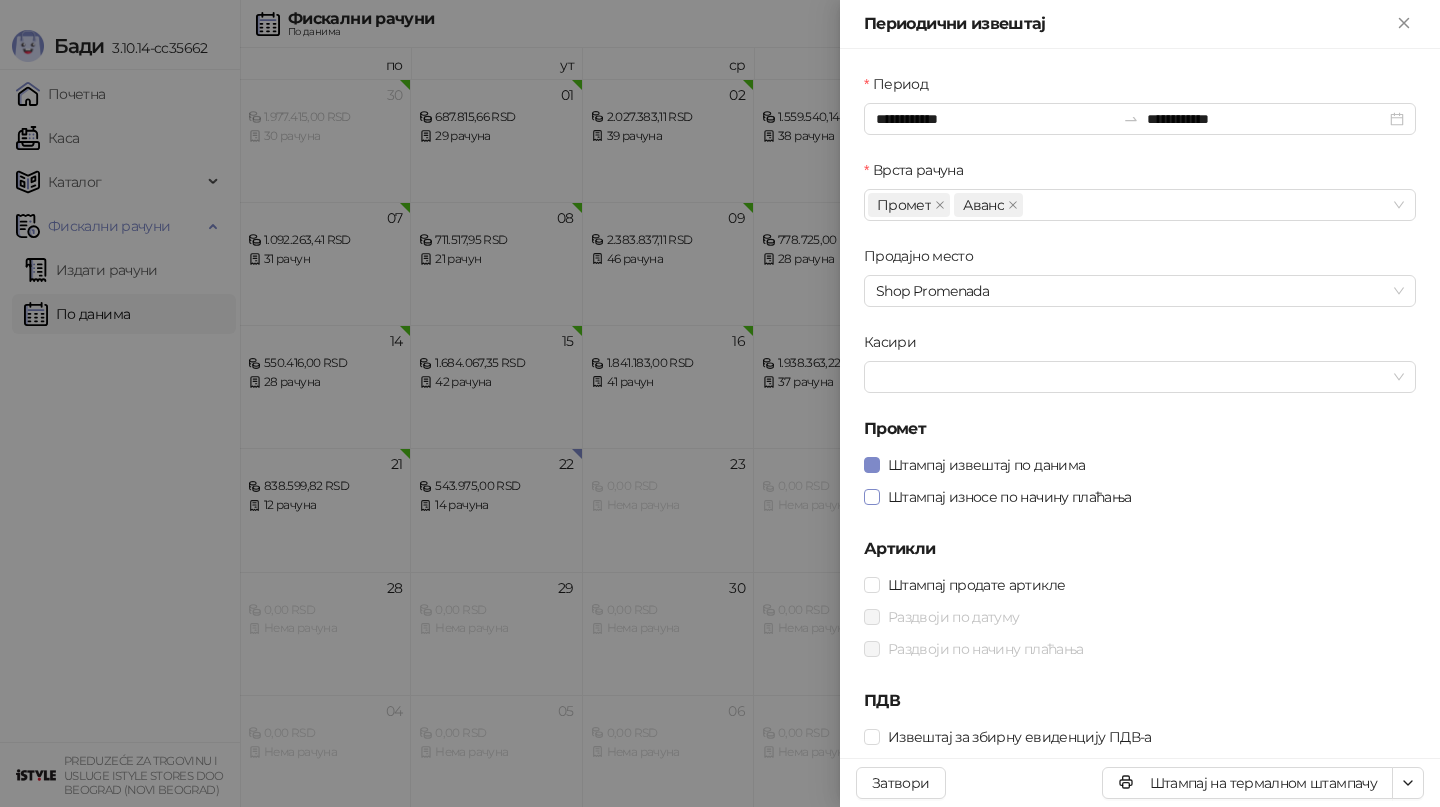 click on "Штампај износе по начину плаћања" at bounding box center (1010, 497) 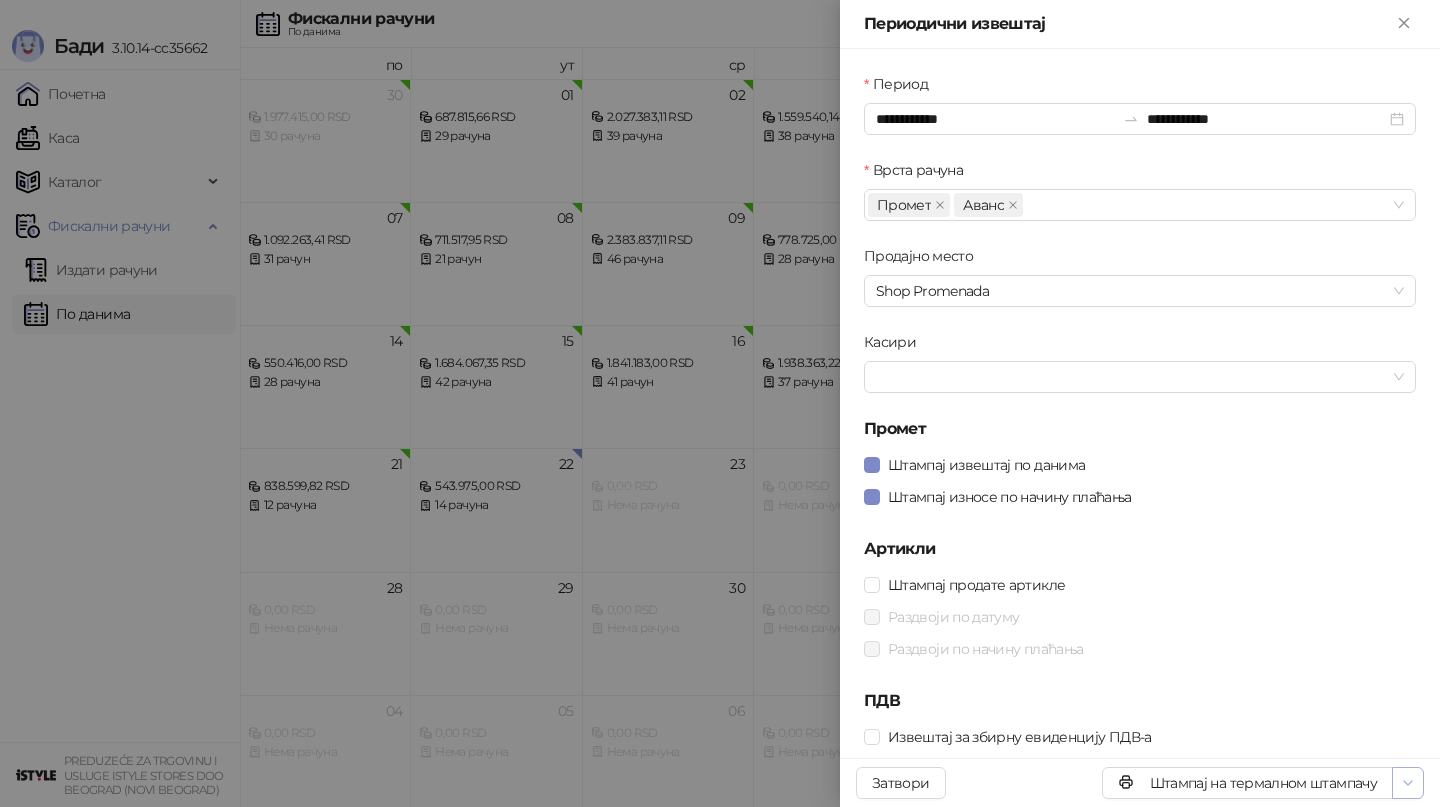 click at bounding box center [1408, 783] 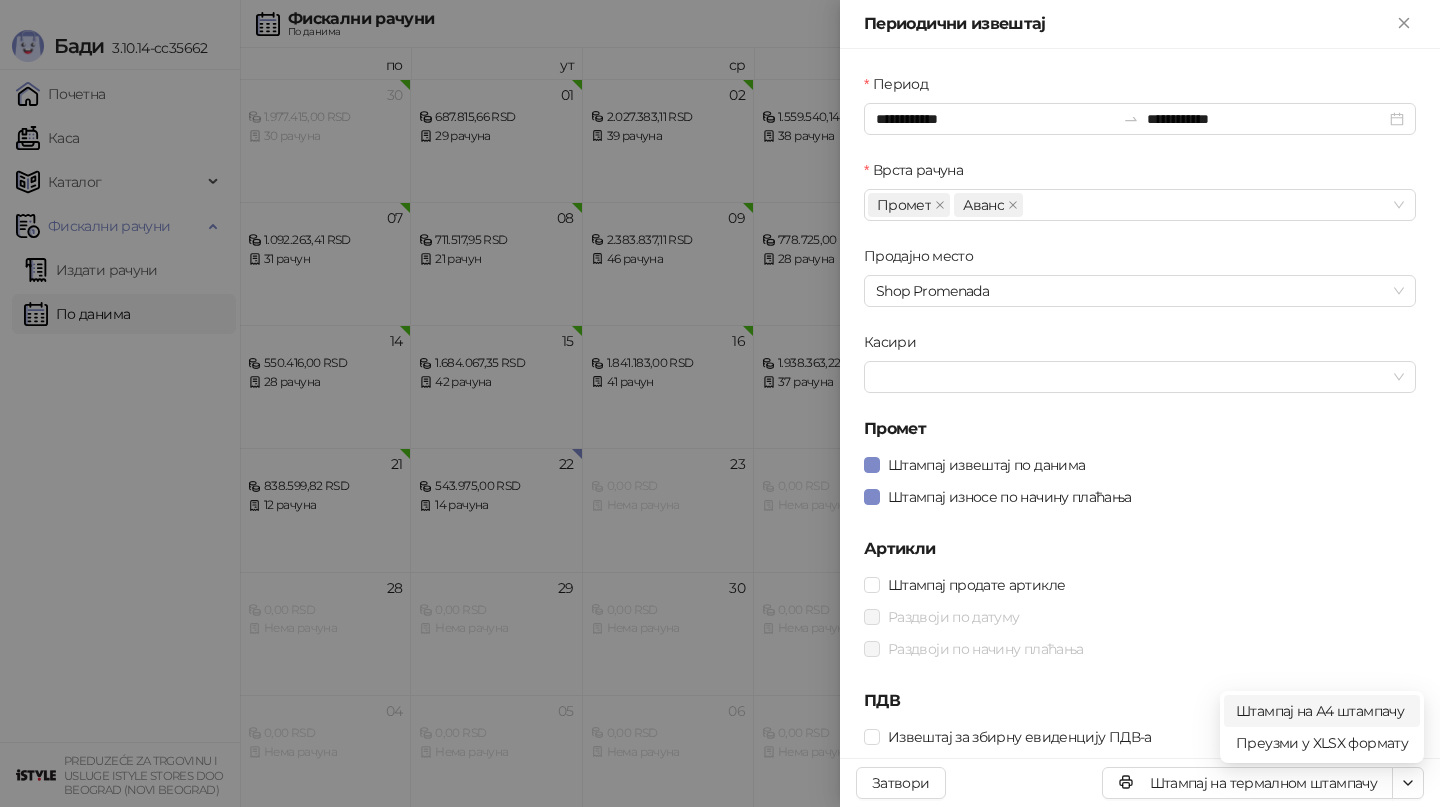 click on "Штампај на А4 штампачу" at bounding box center [1322, 711] 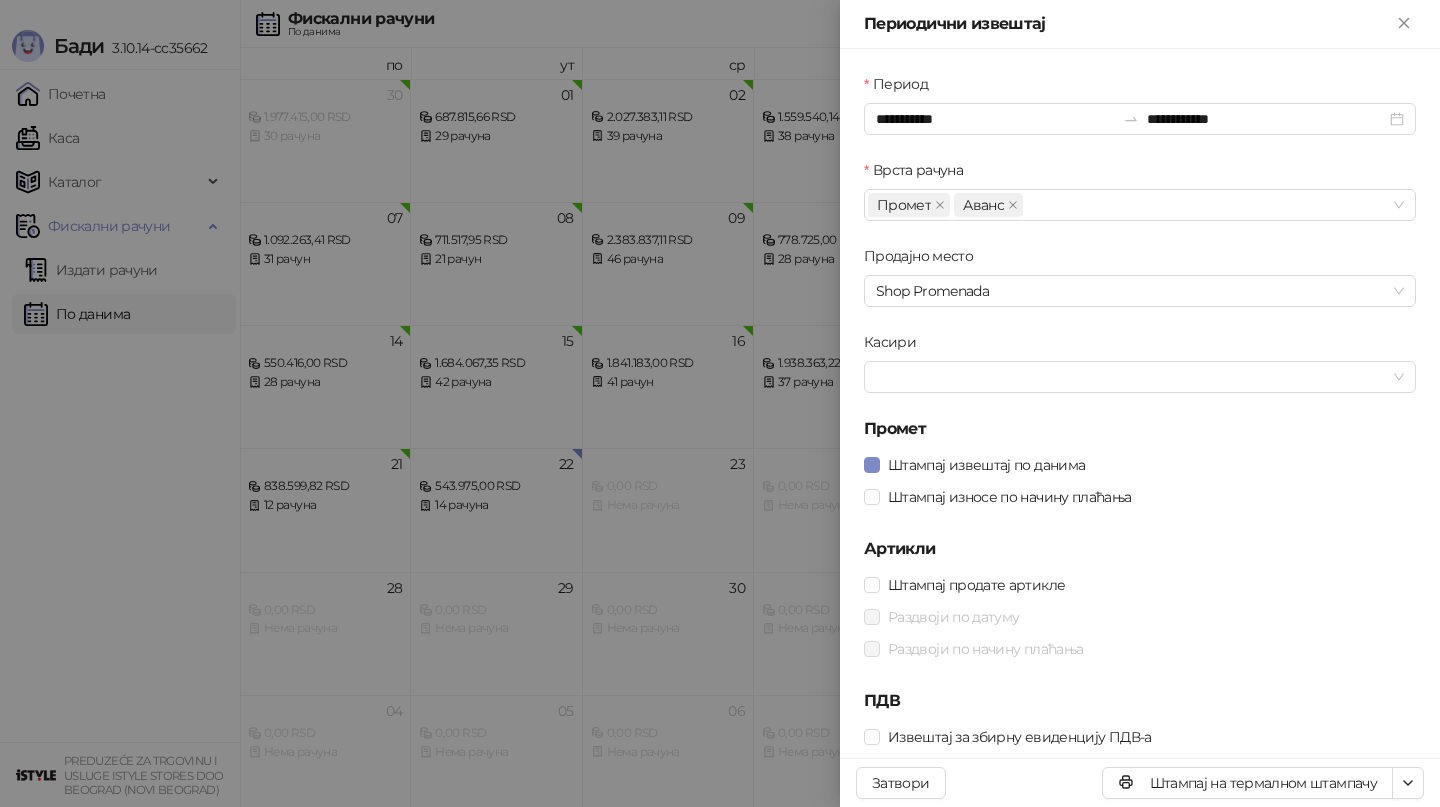 click at bounding box center (720, 403) 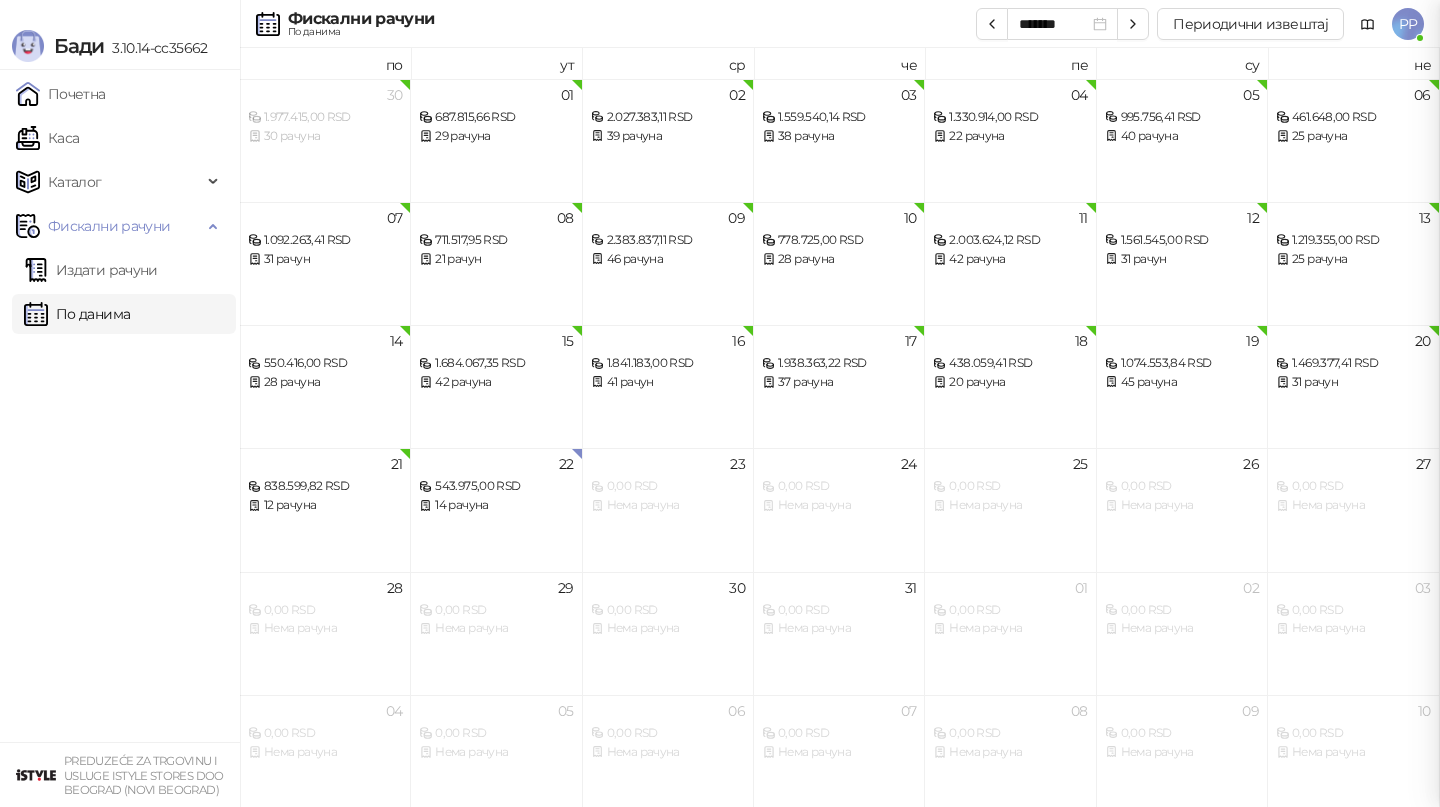 click at bounding box center [720, 403] 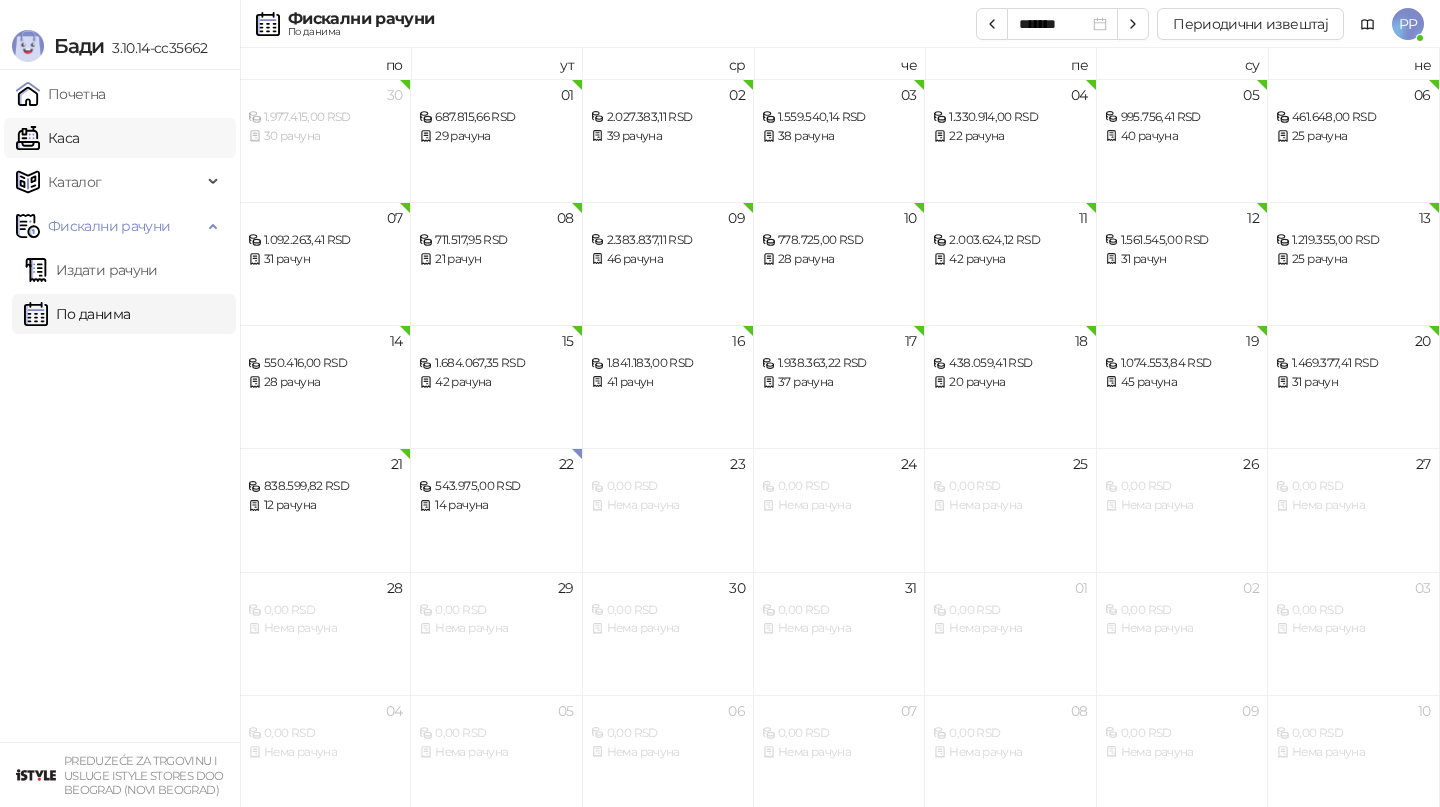 click on "Каса" at bounding box center (47, 138) 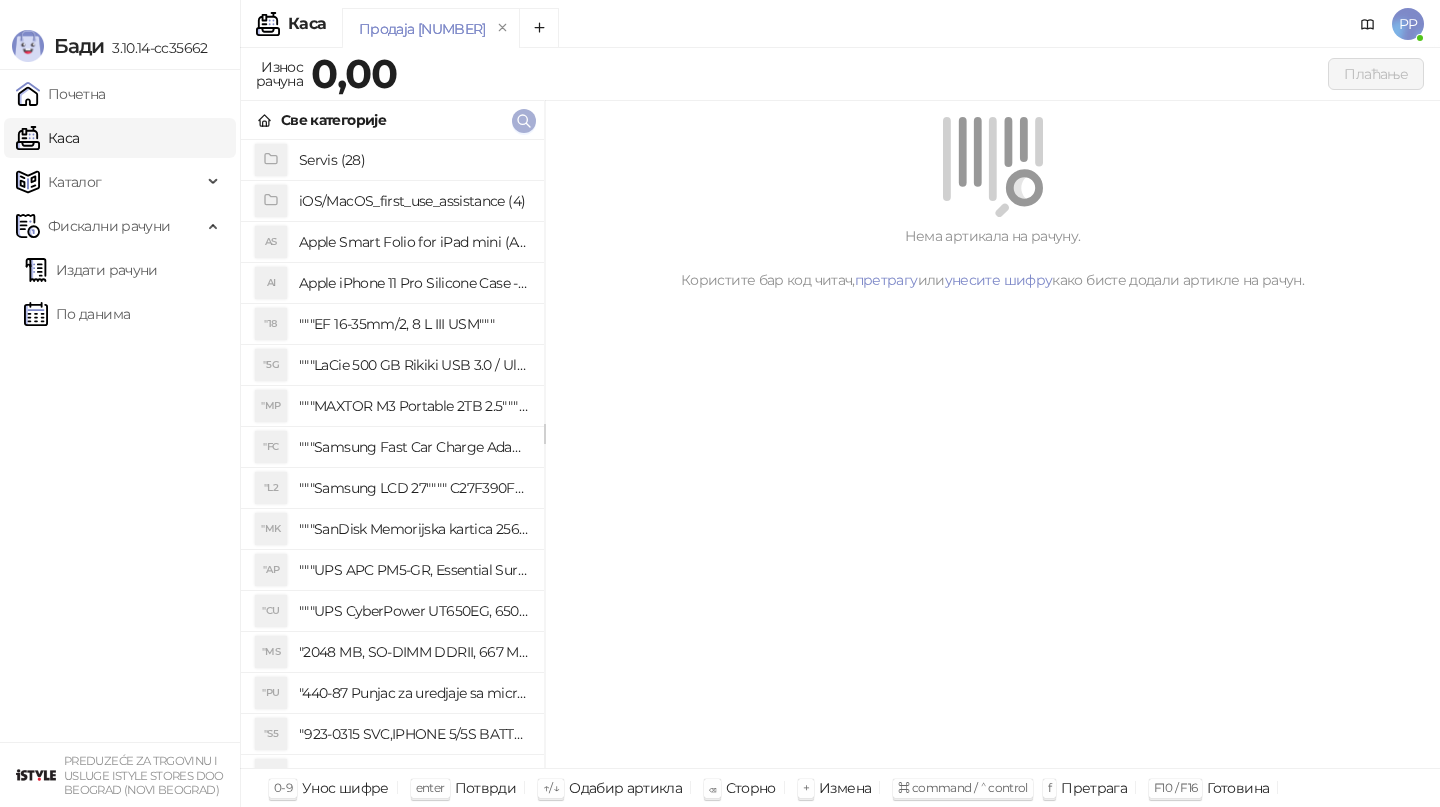 click 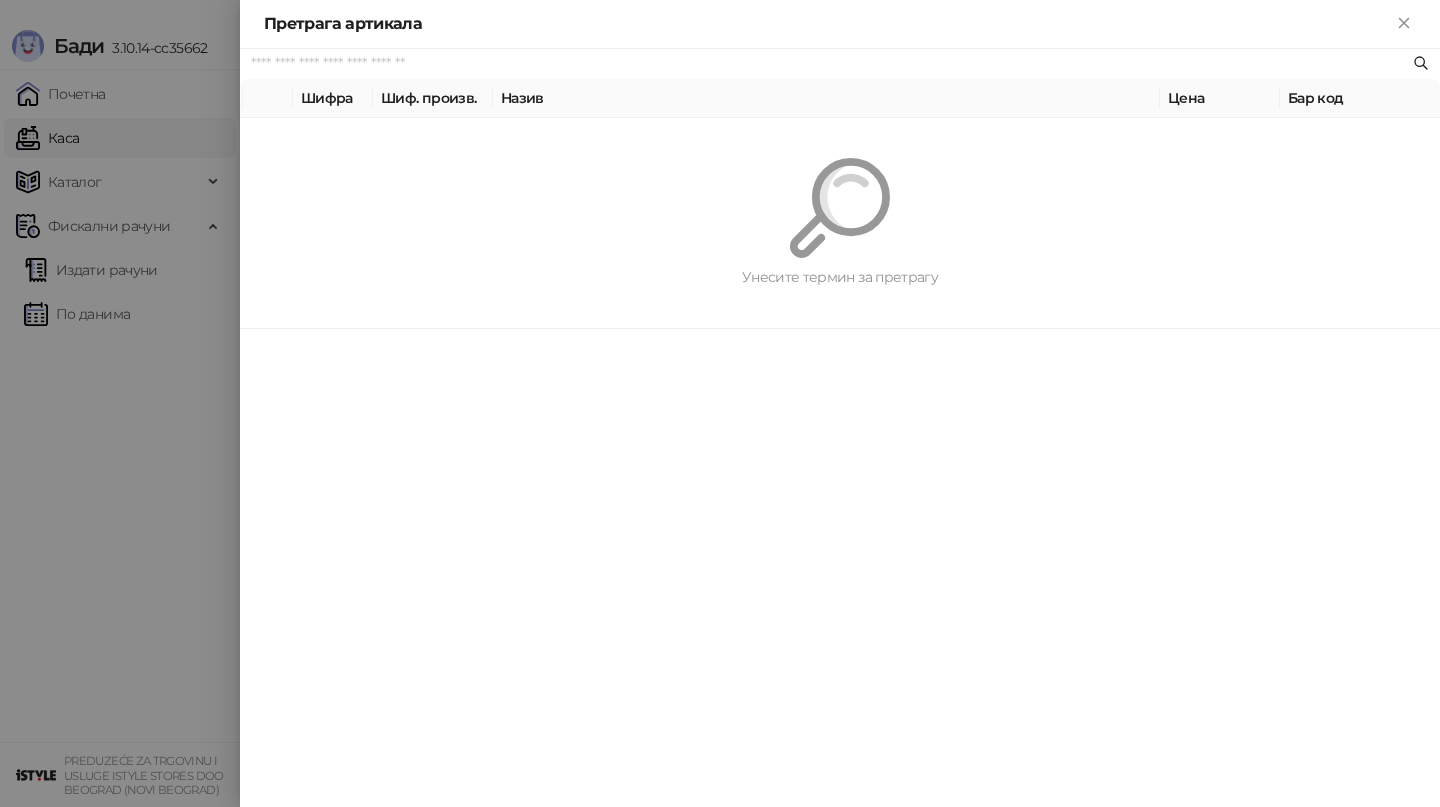 paste on "*********" 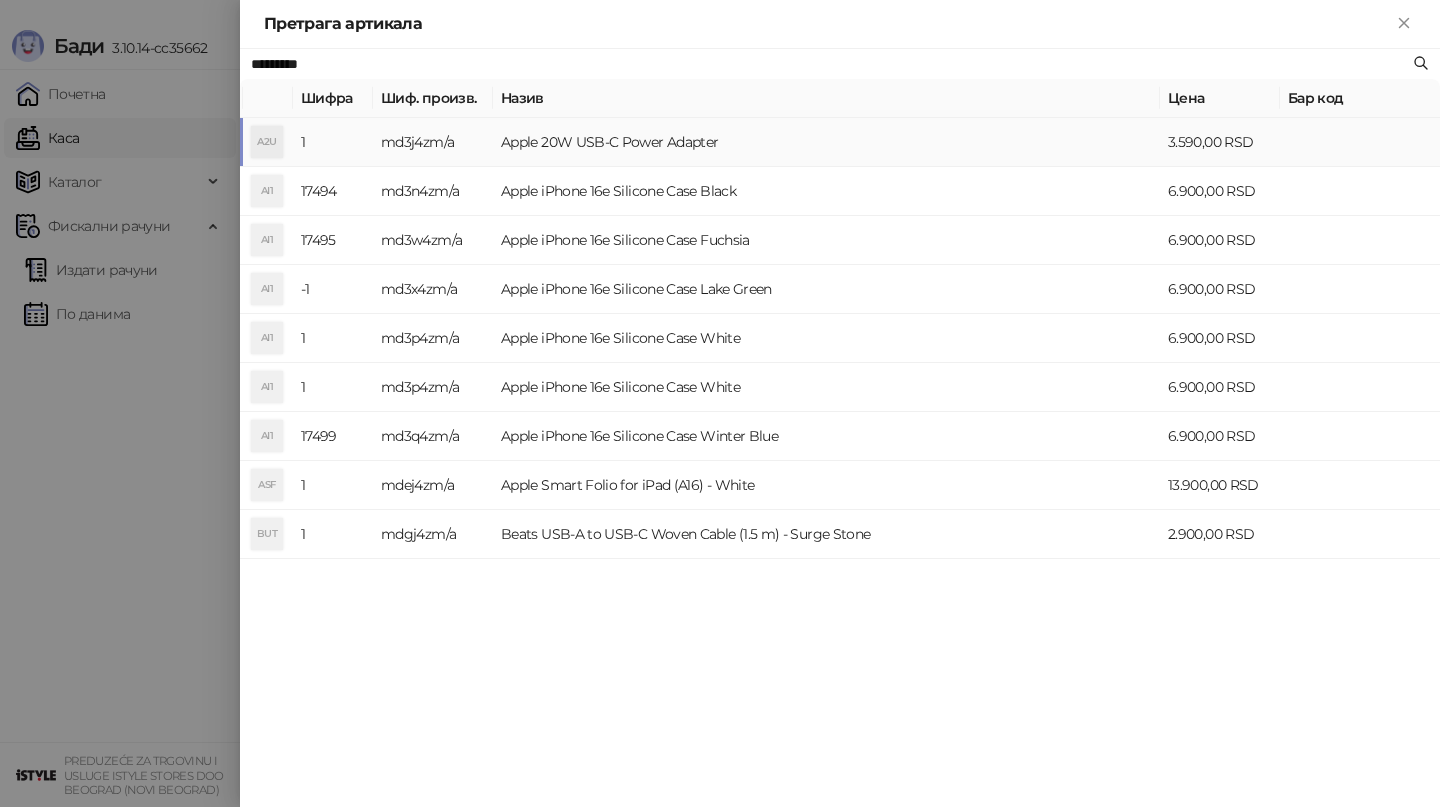 type on "*********" 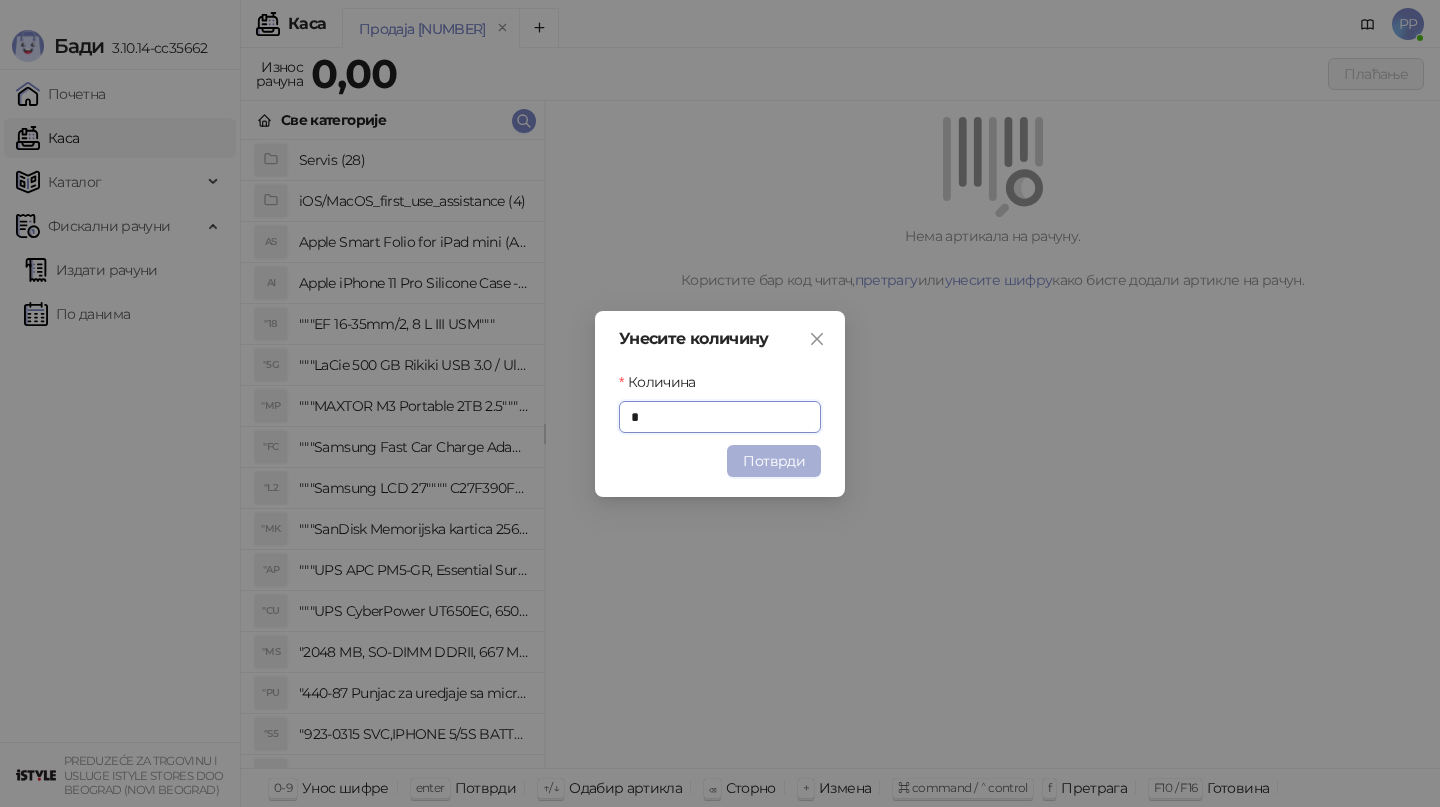 type on "*" 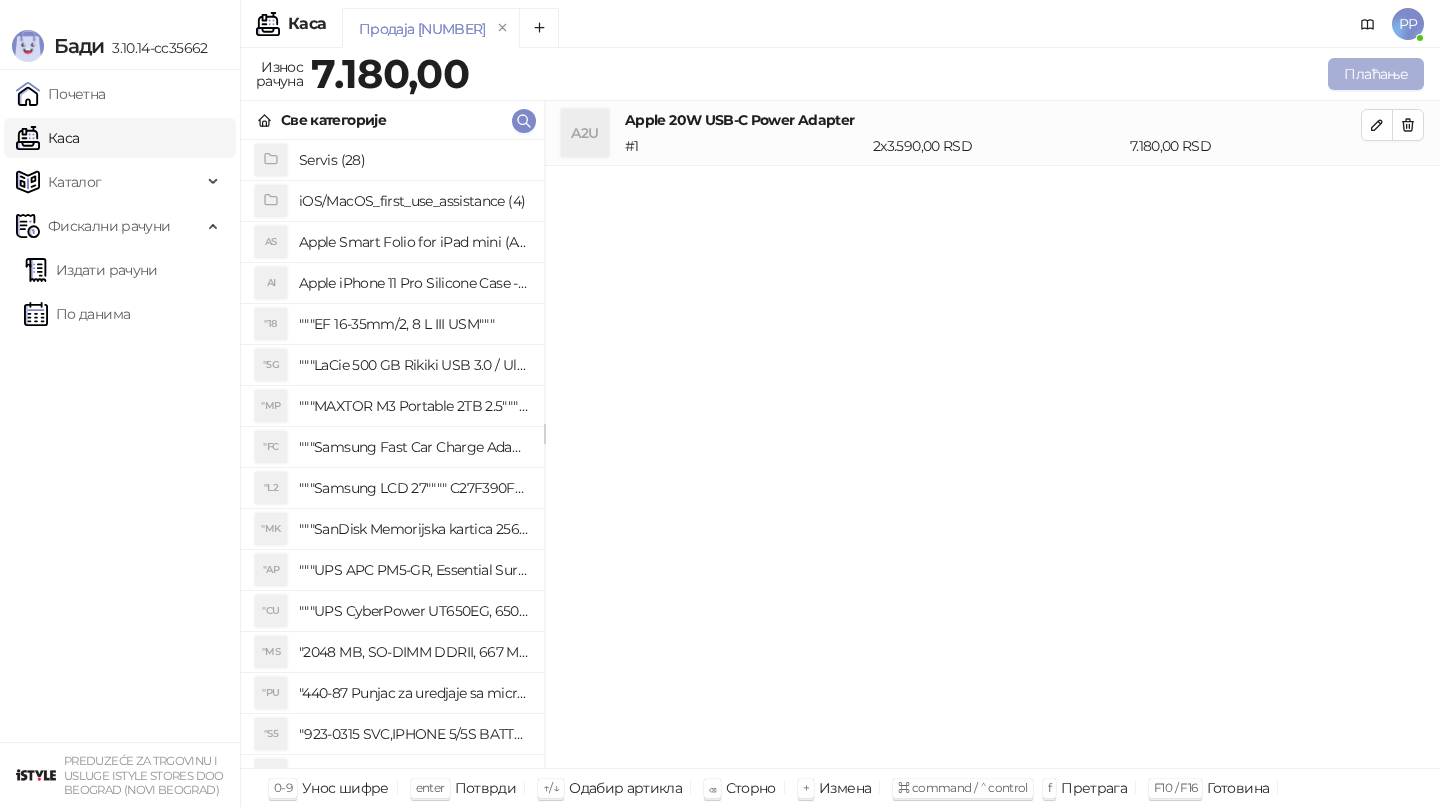 click on "Плаћање" at bounding box center [1376, 74] 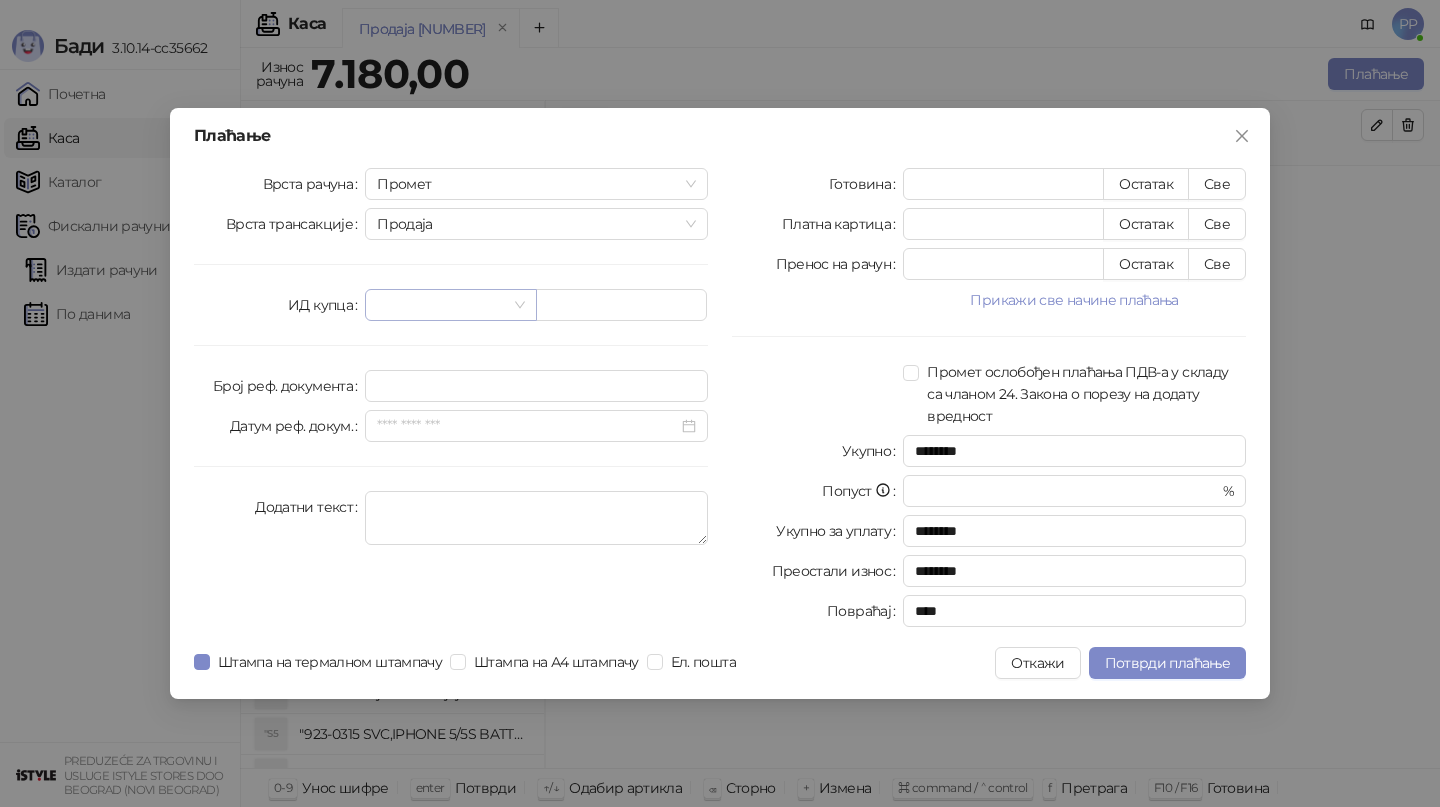 click at bounding box center (441, 305) 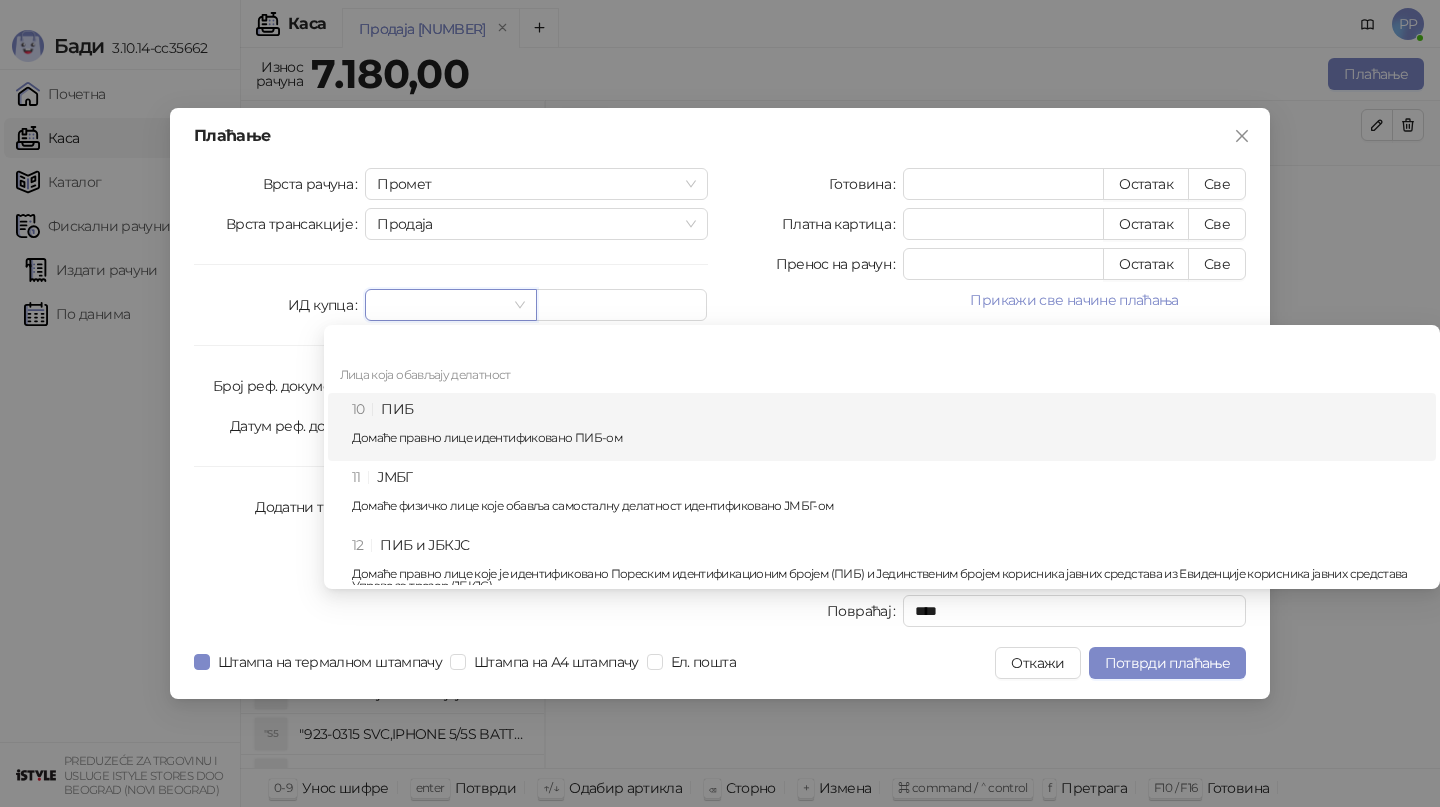 click on "10 ПИБ Домаће правно лице идентификовано ПИБ-ом" at bounding box center [888, 427] 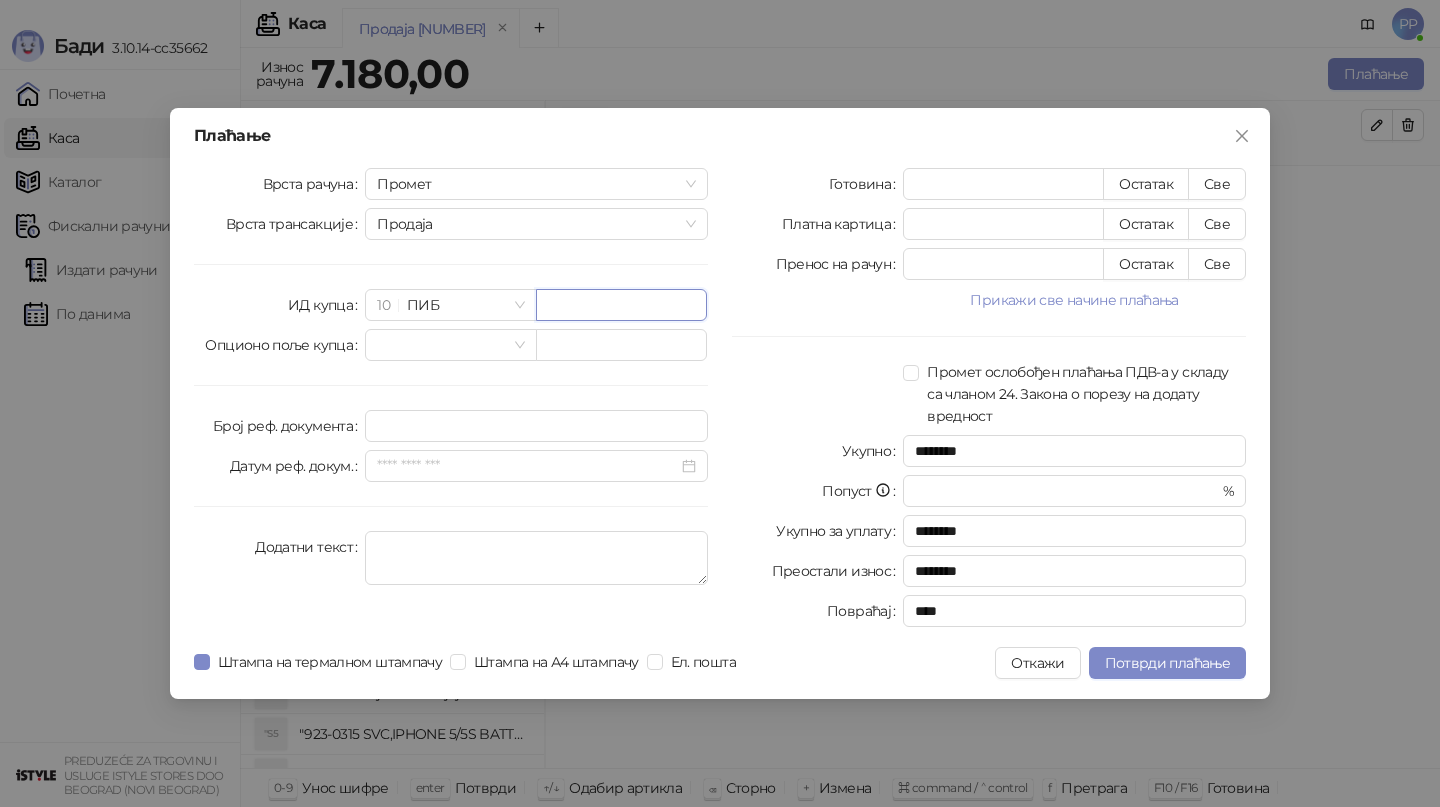 paste on "*********" 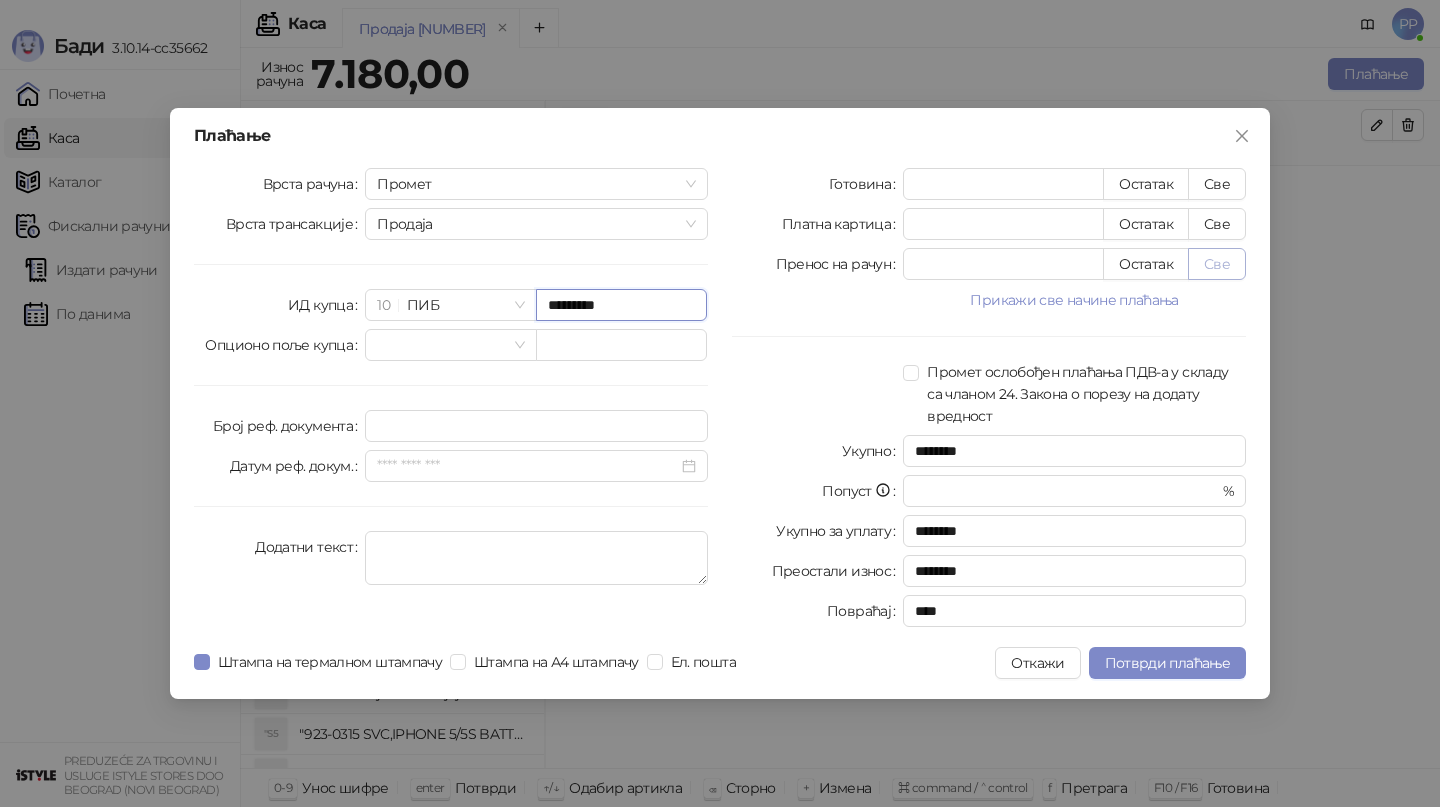 type on "*********" 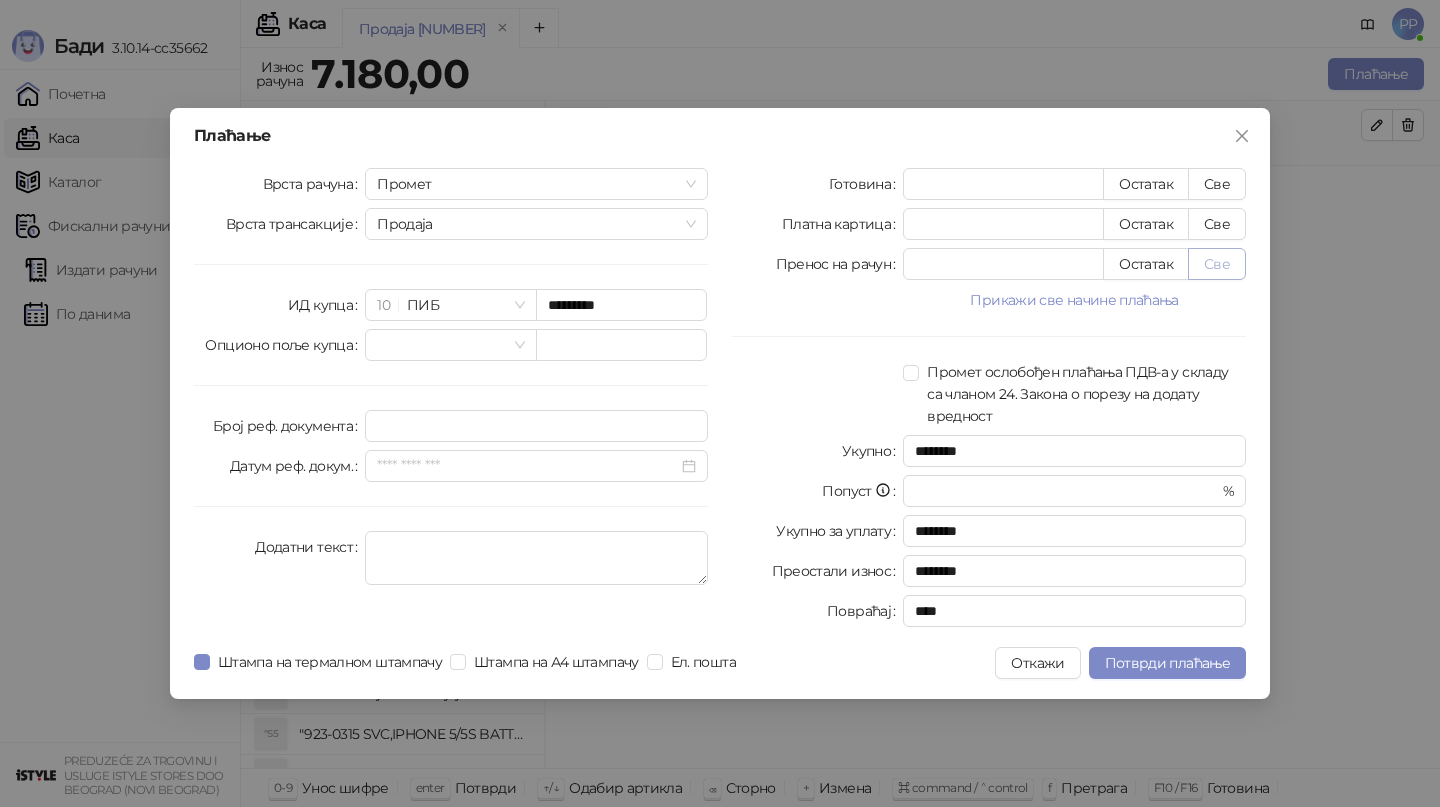 click on "Све" at bounding box center [1217, 264] 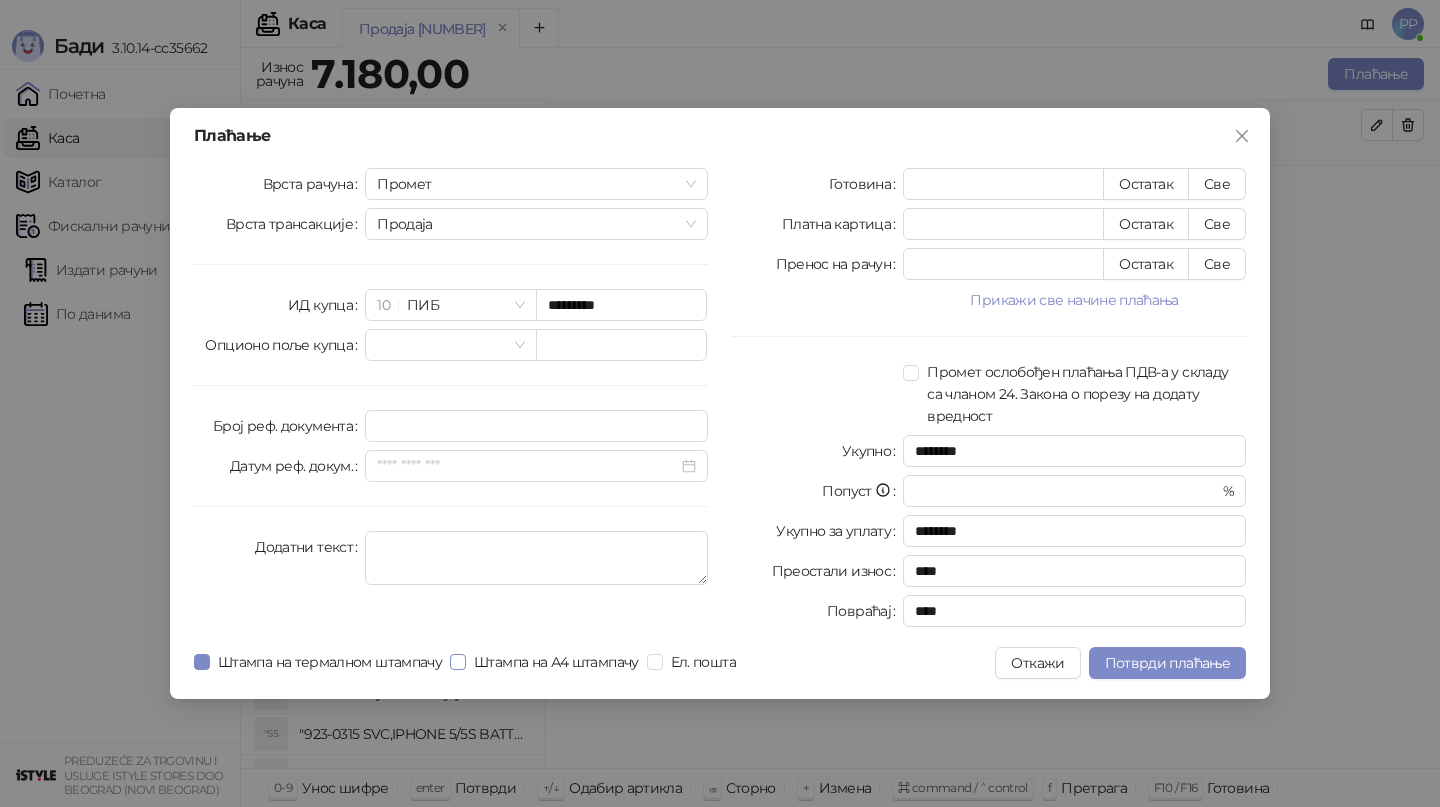 click on "Штампа на А4 штампачу" at bounding box center (556, 662) 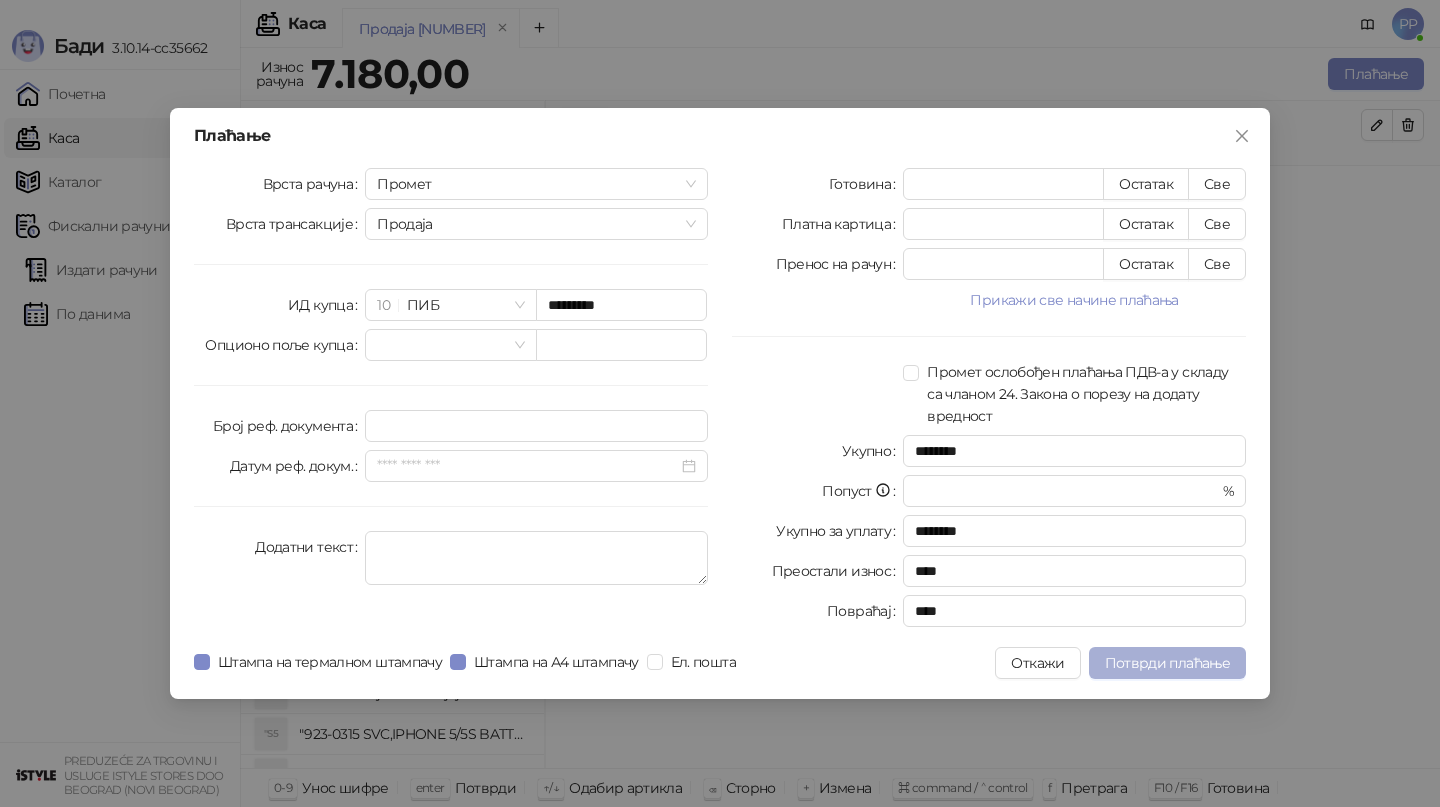 click on "Потврди плаћање" at bounding box center (1167, 663) 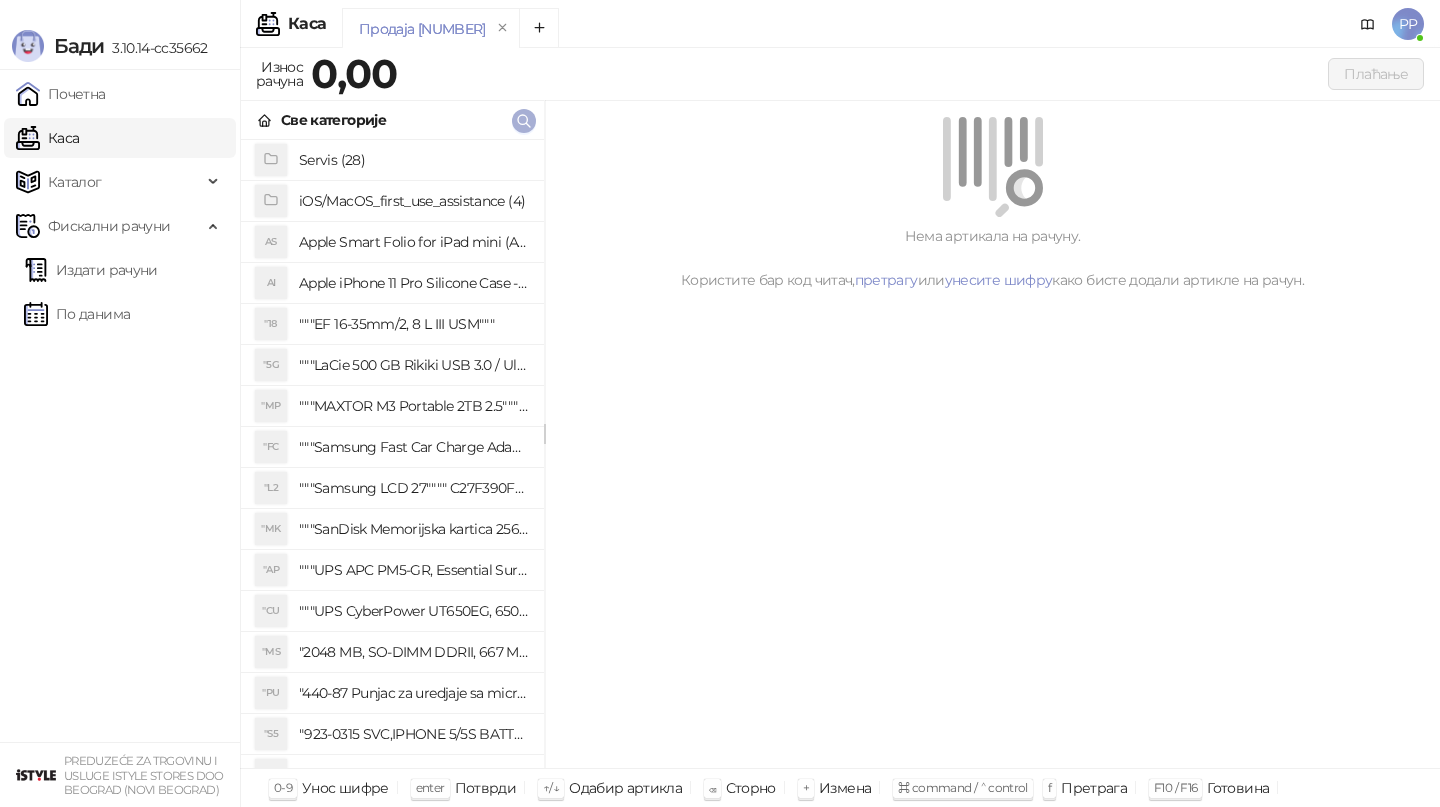 click 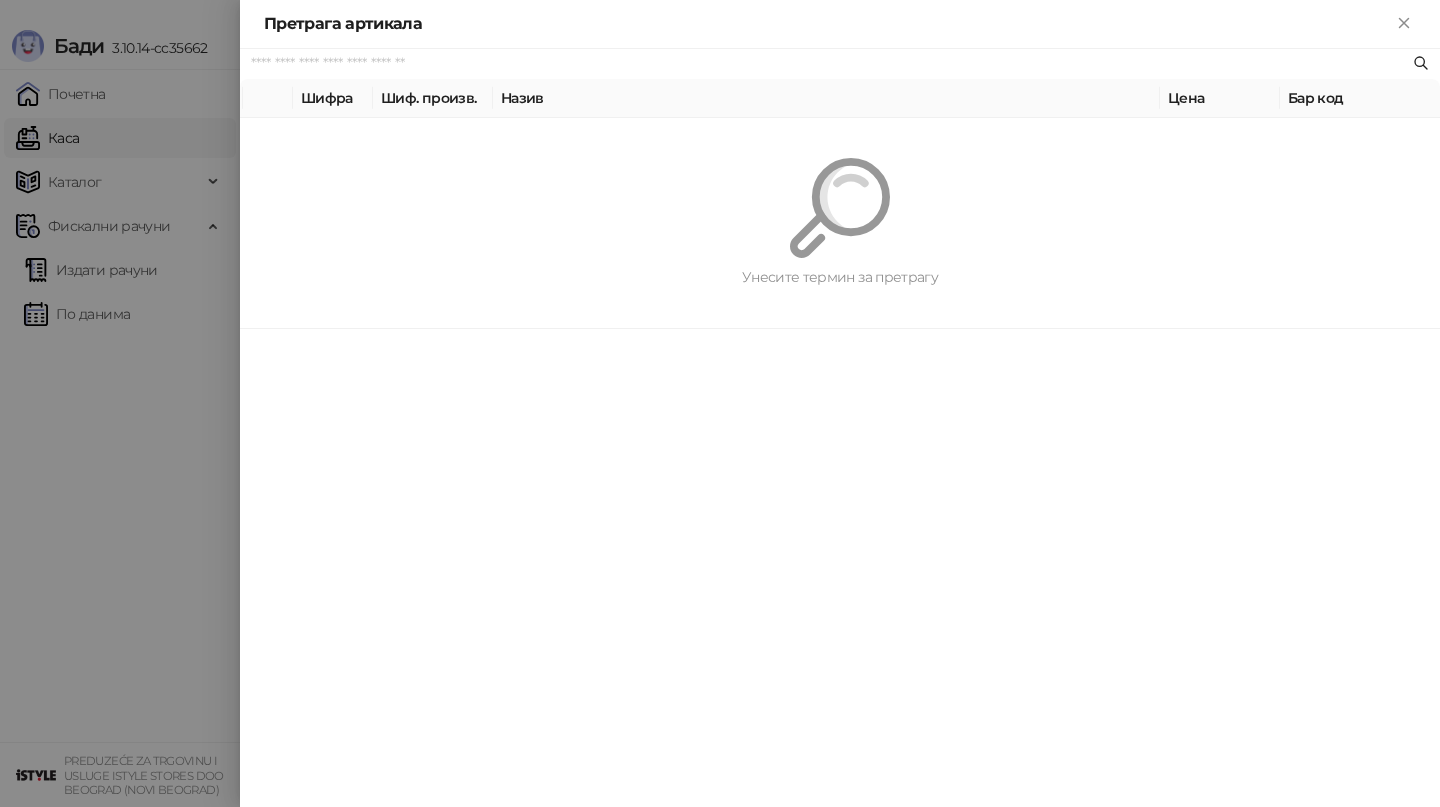 paste on "*********" 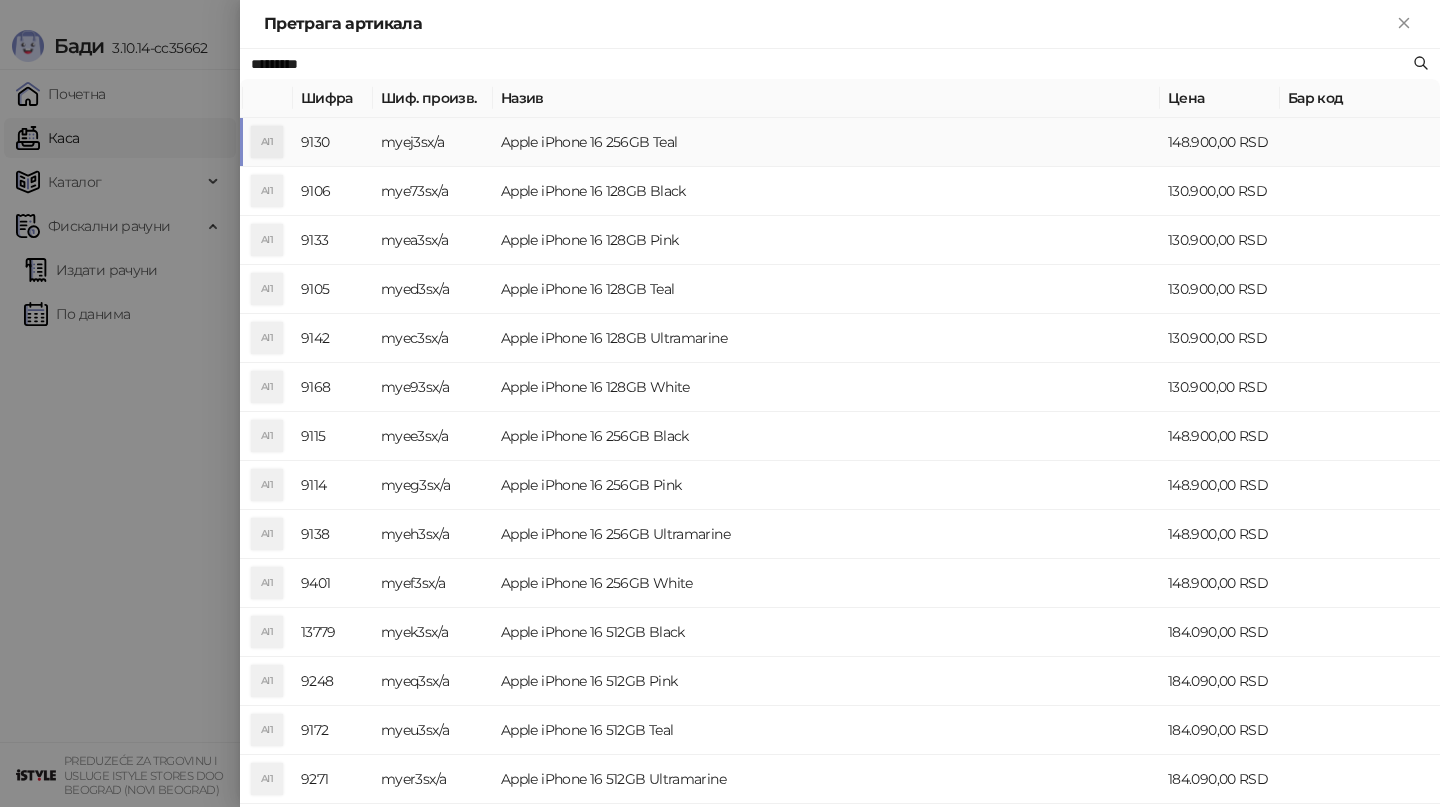 type on "*********" 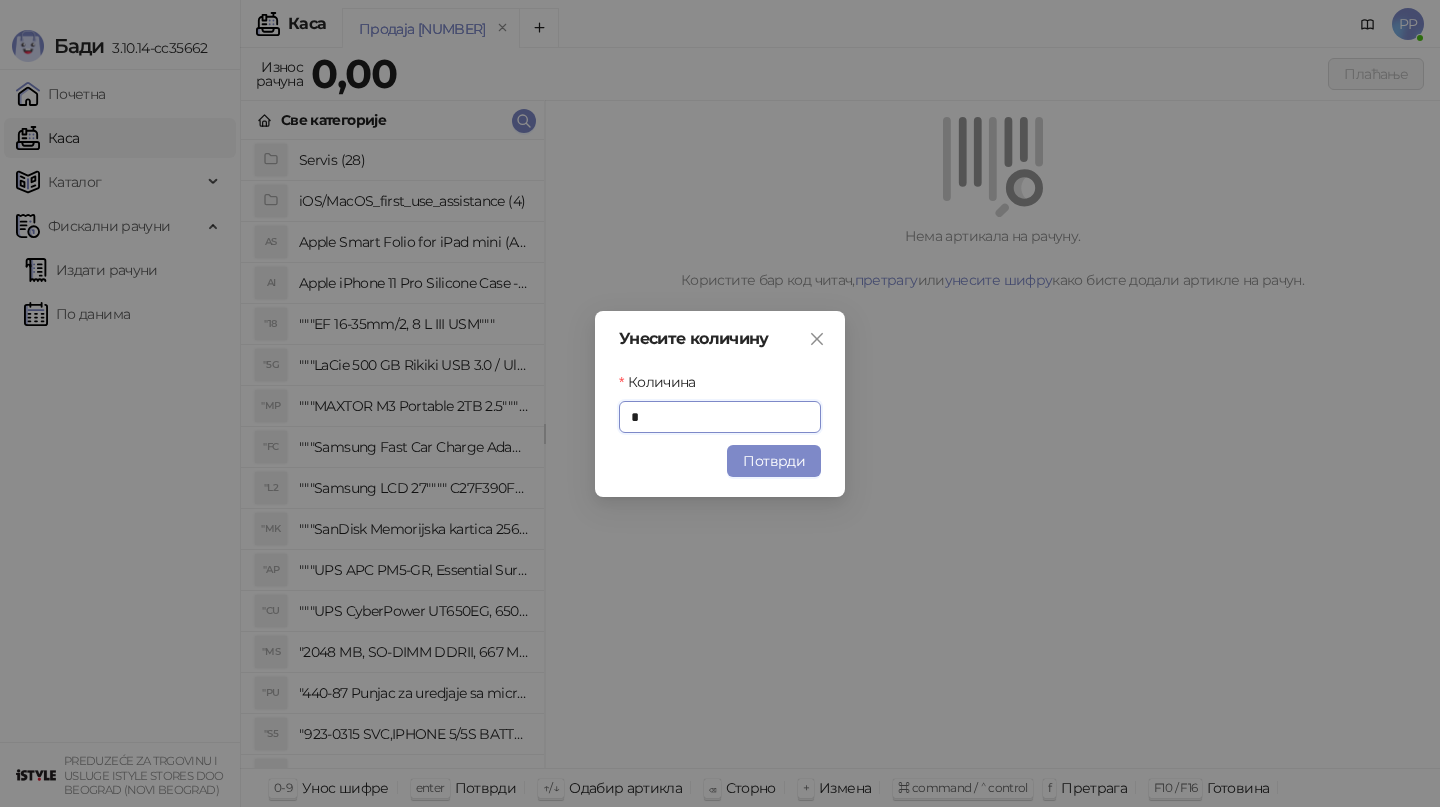 click on "Потврди" at bounding box center [774, 461] 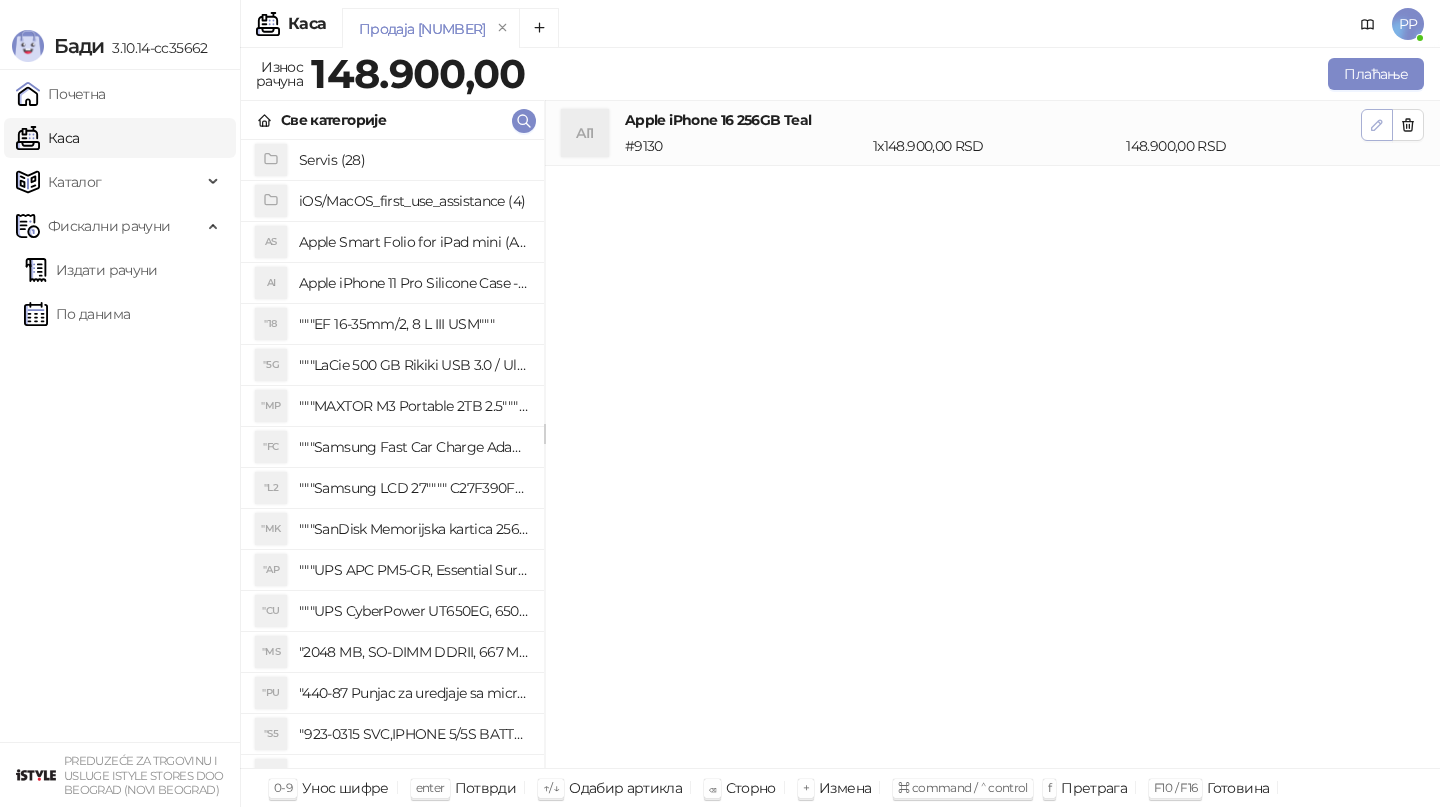 click 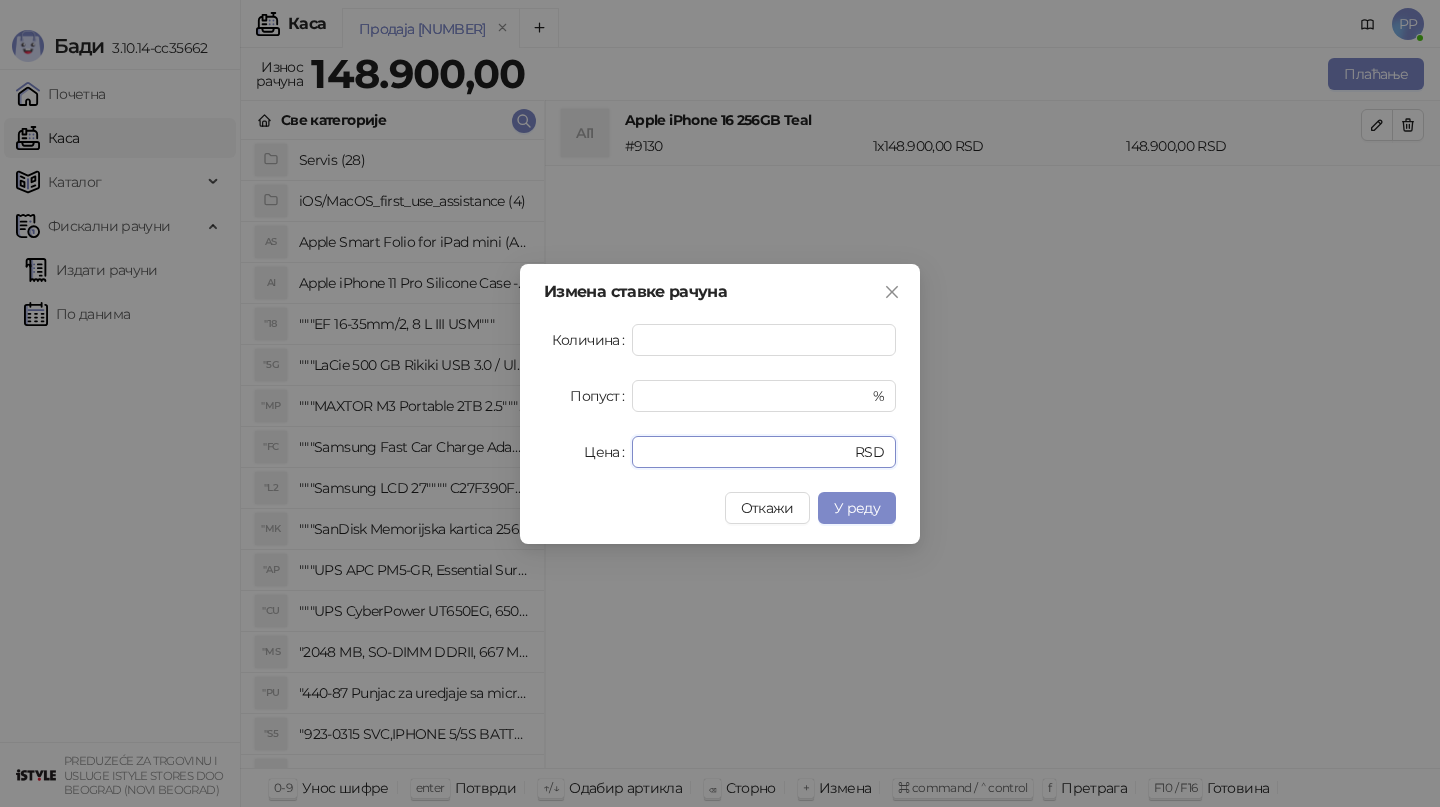 drag, startPoint x: 702, startPoint y: 448, endPoint x: 546, endPoint y: 441, distance: 156.15697 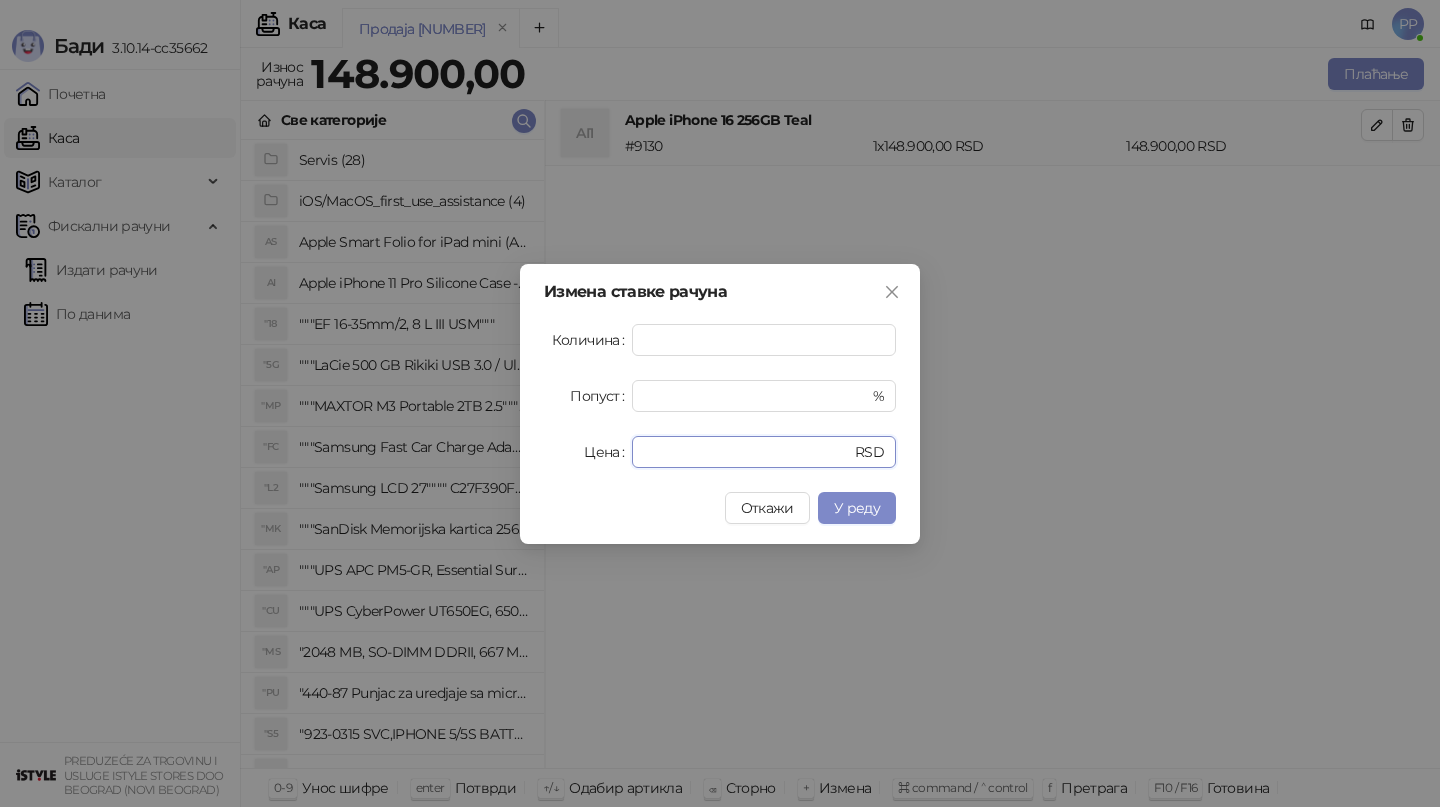 type on "******" 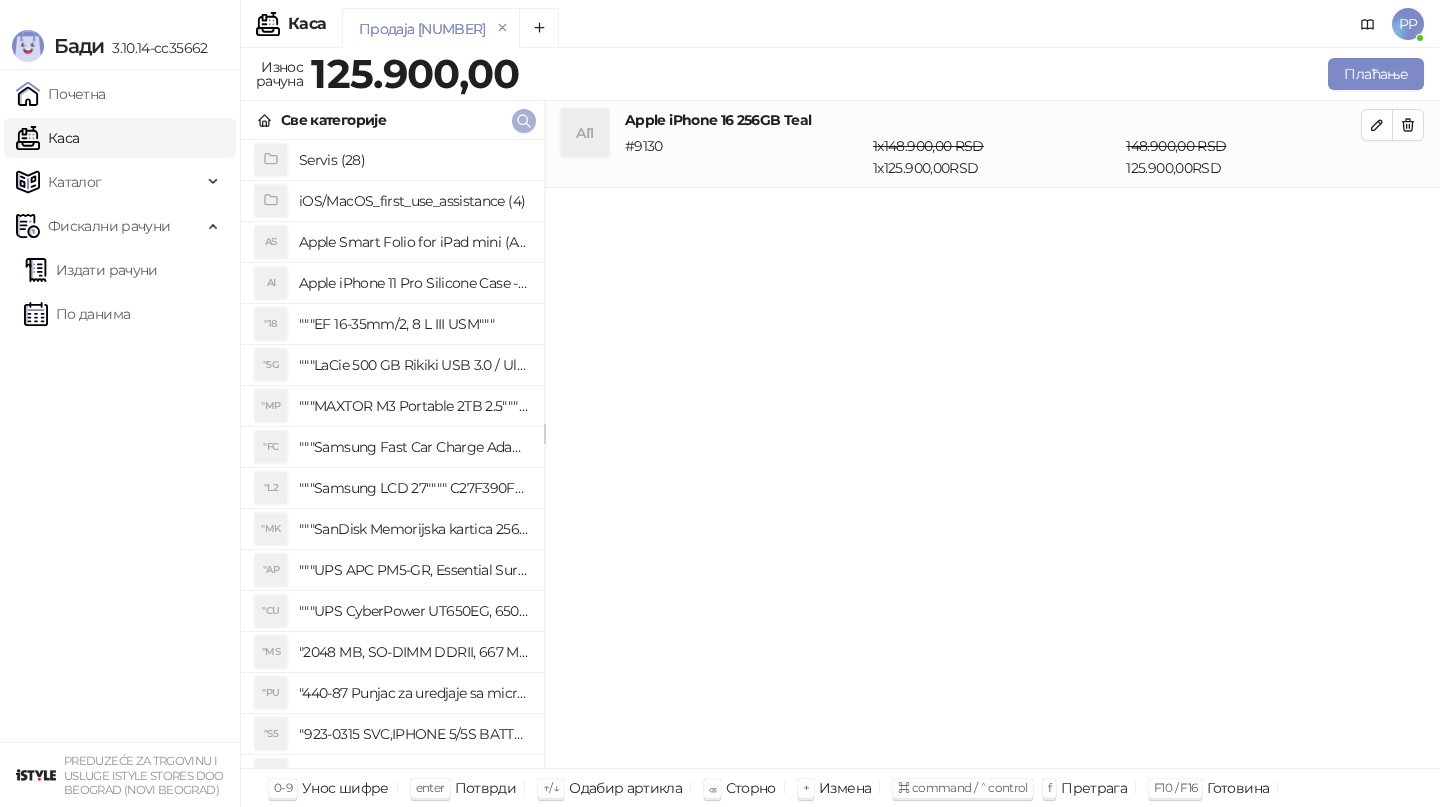 click 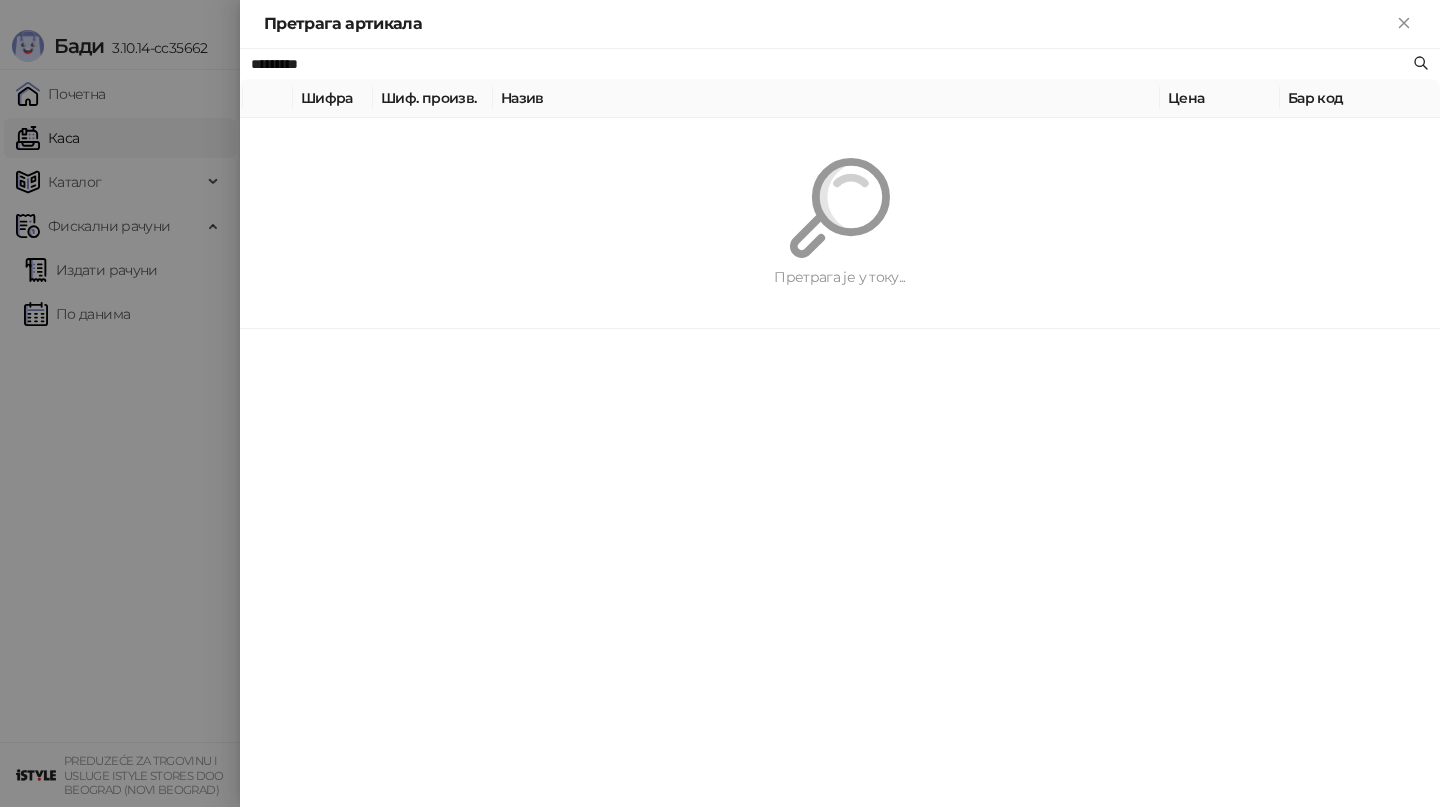 paste 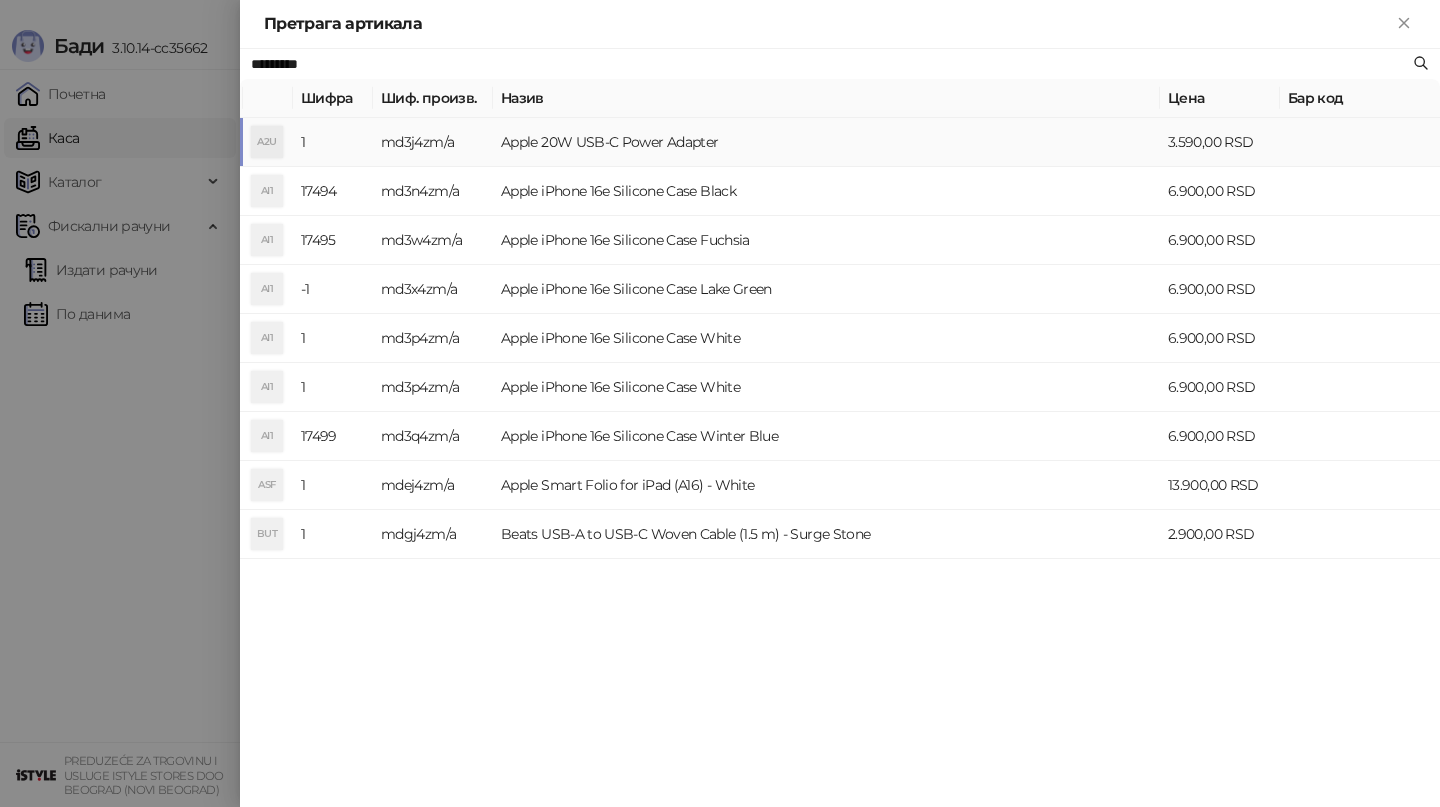 click on "Apple 20W USB-C Power Adapter" at bounding box center (826, 142) 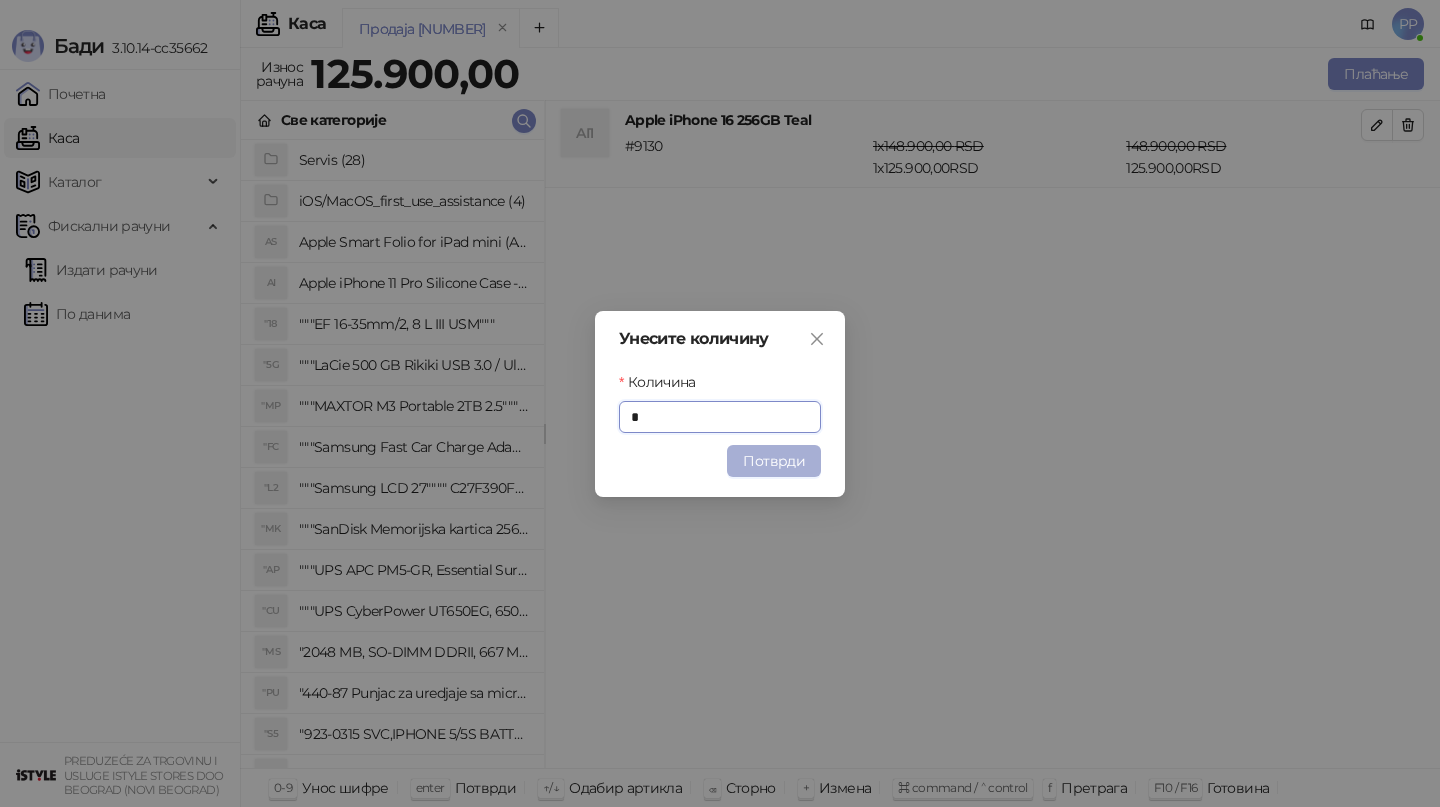 click on "Потврди" at bounding box center (774, 461) 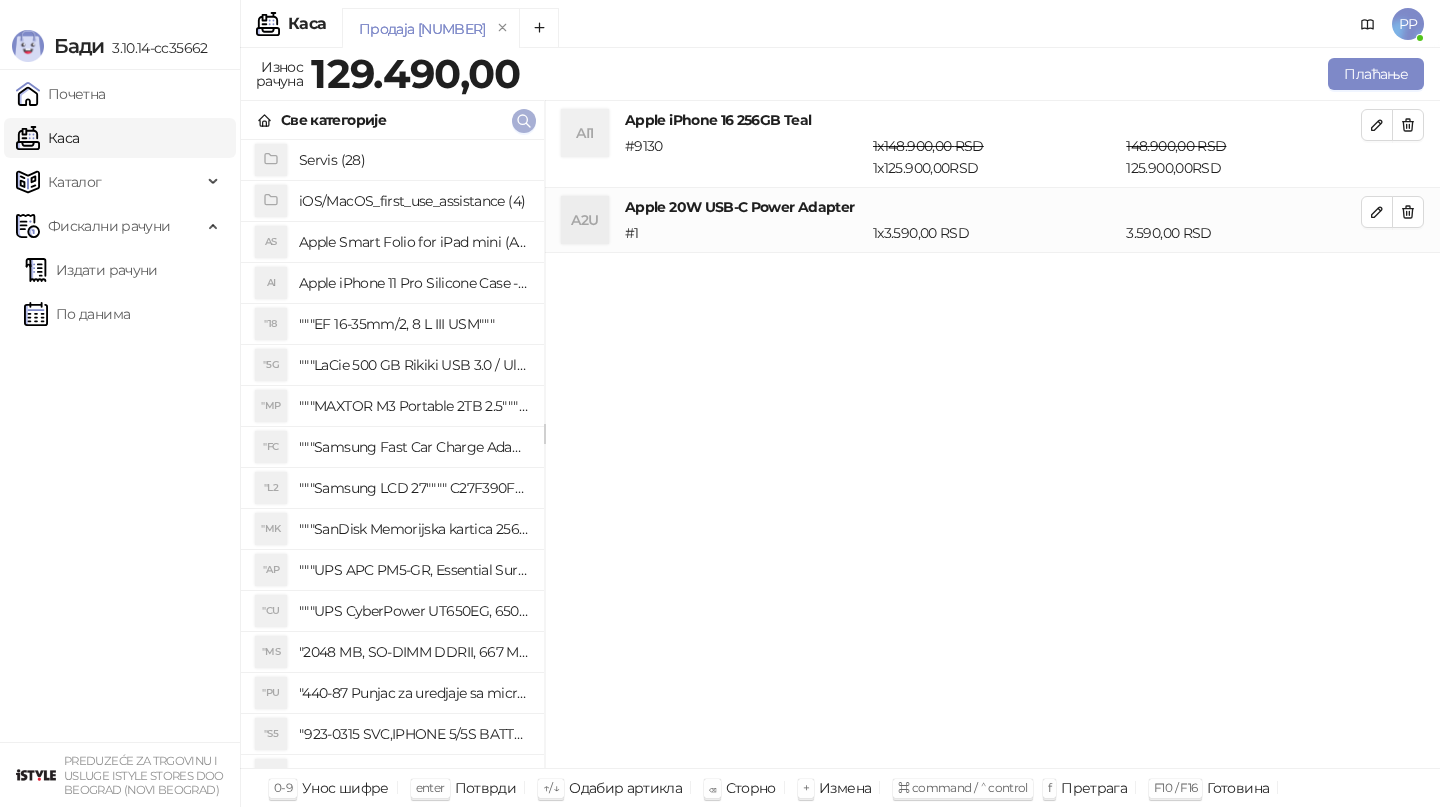 click 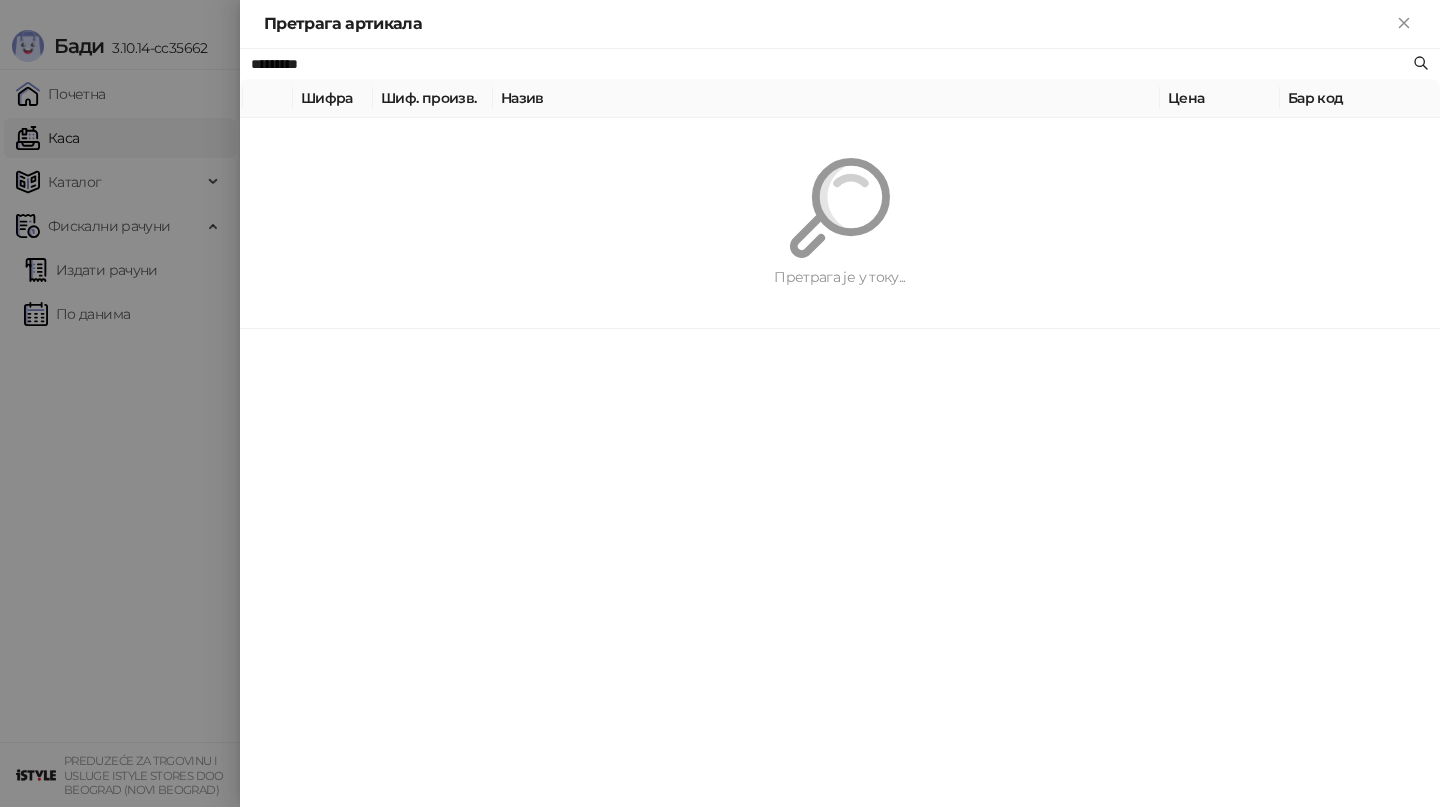 paste on "**********" 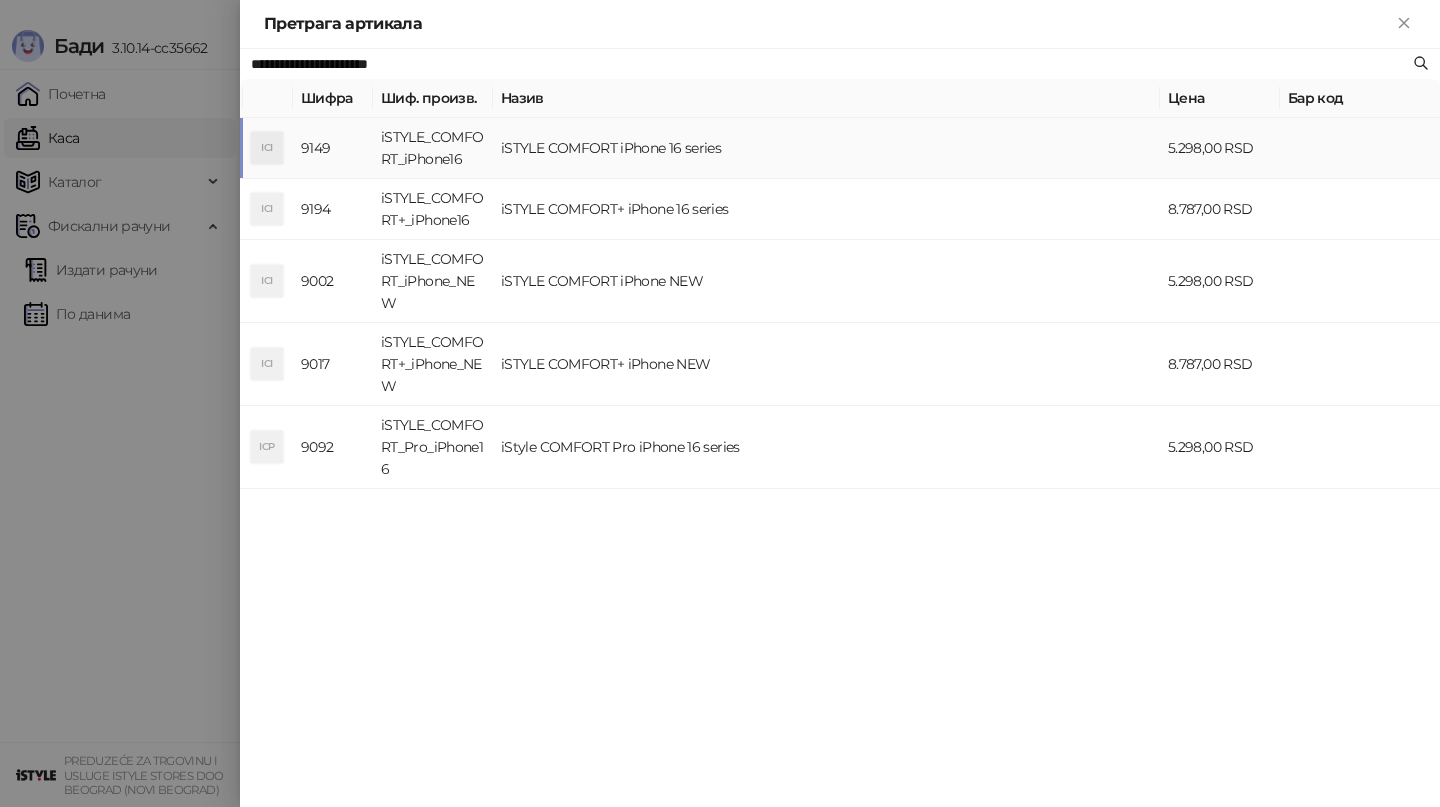 click on "iSTYLE COMFORT iPhone 16 series" at bounding box center (826, 148) 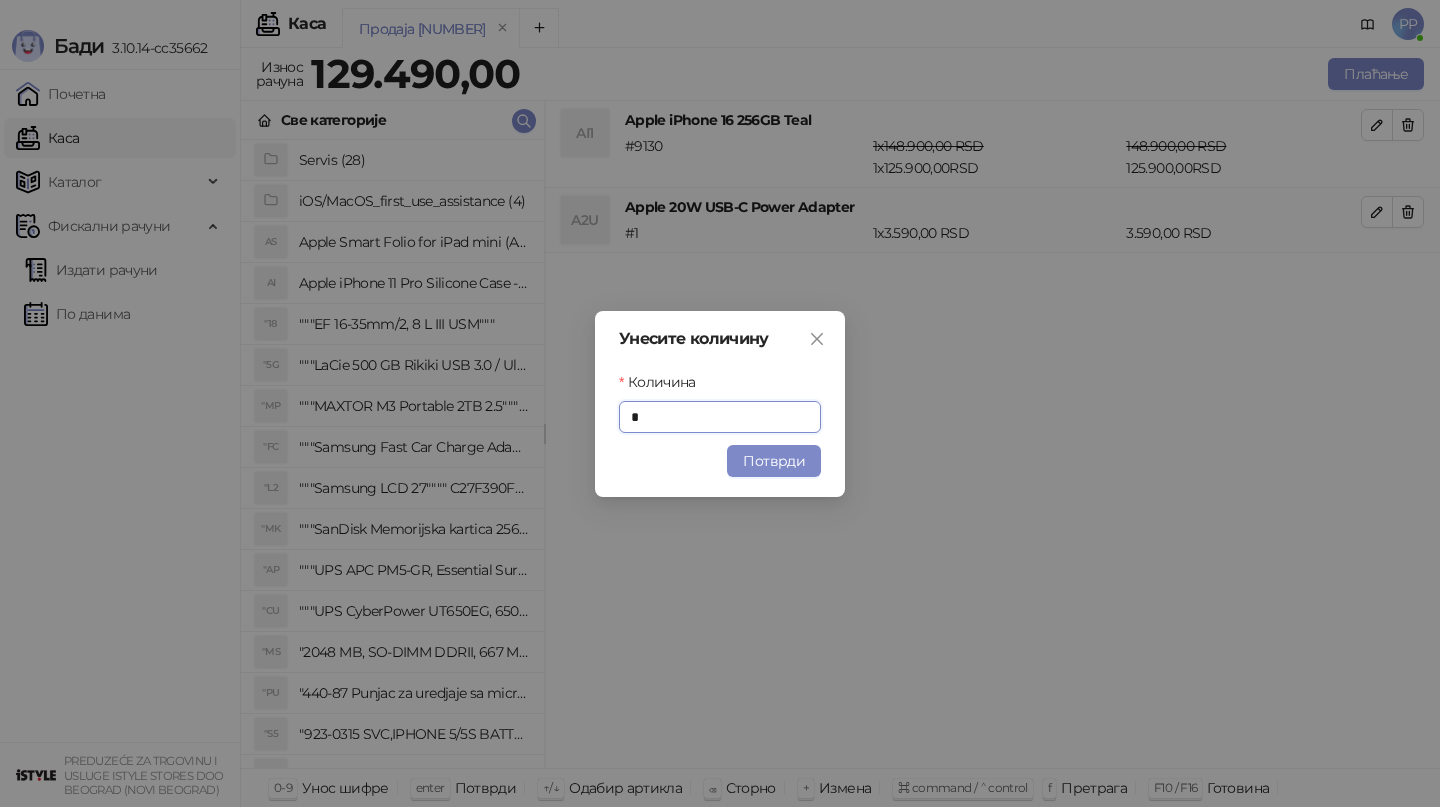 click on "Потврди" at bounding box center [774, 461] 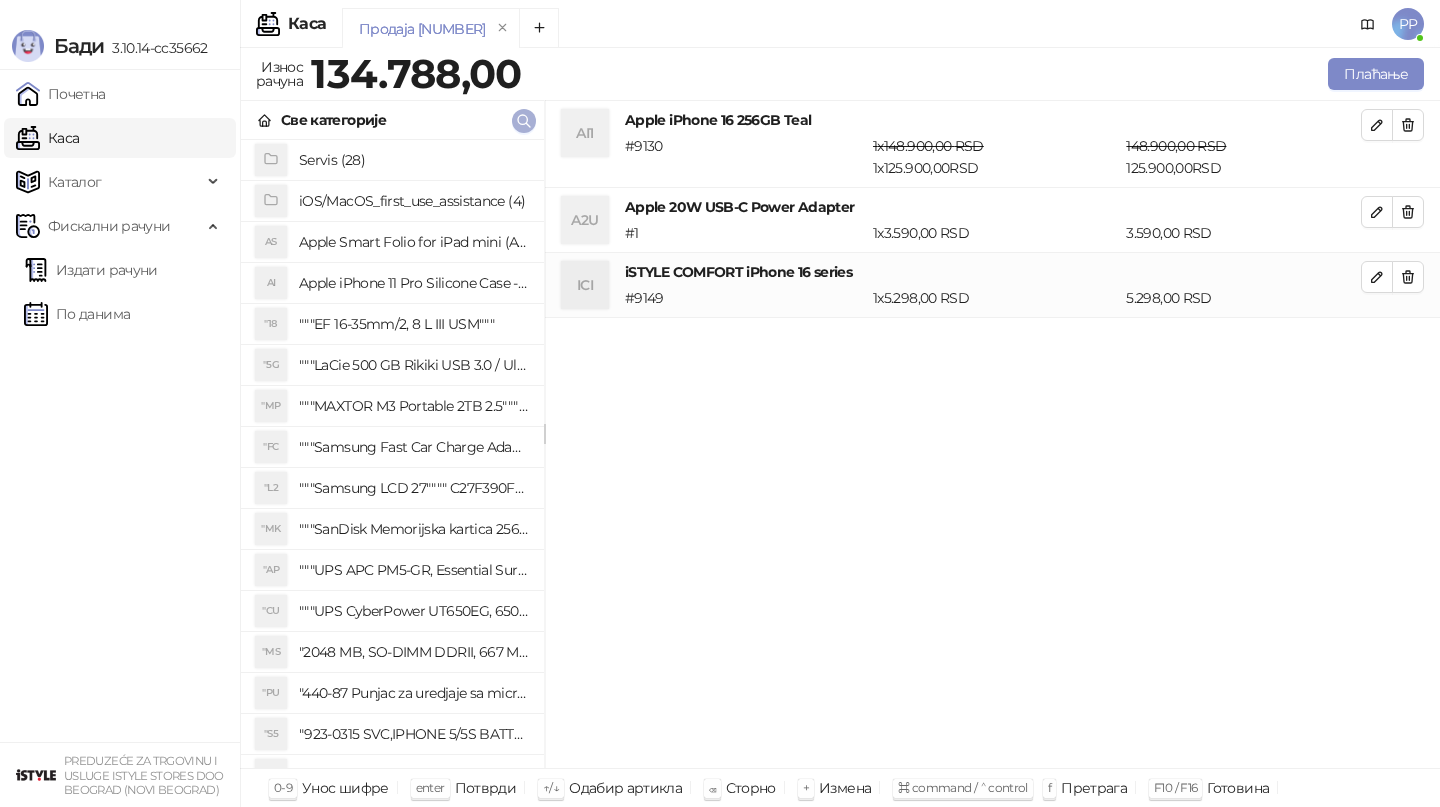 click 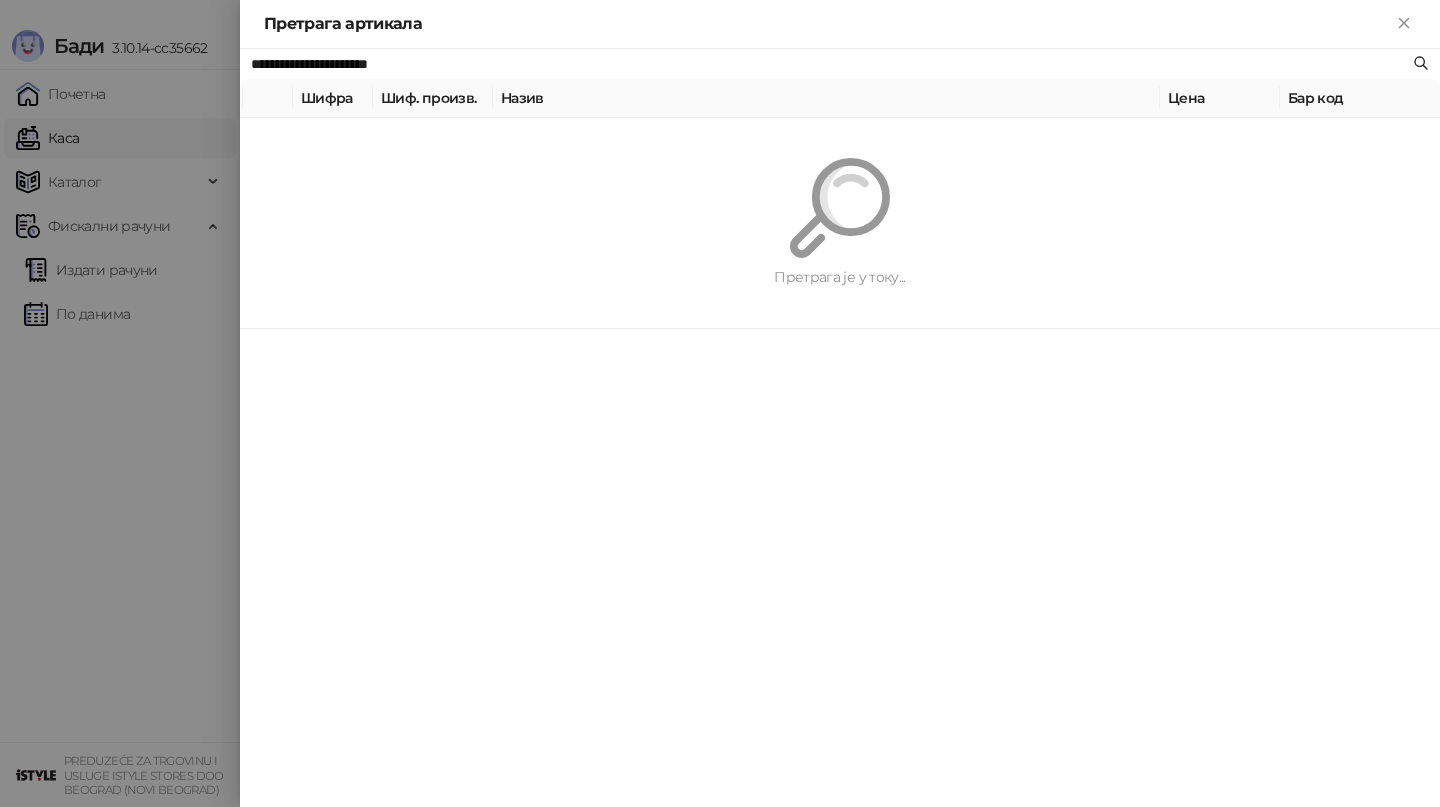 paste 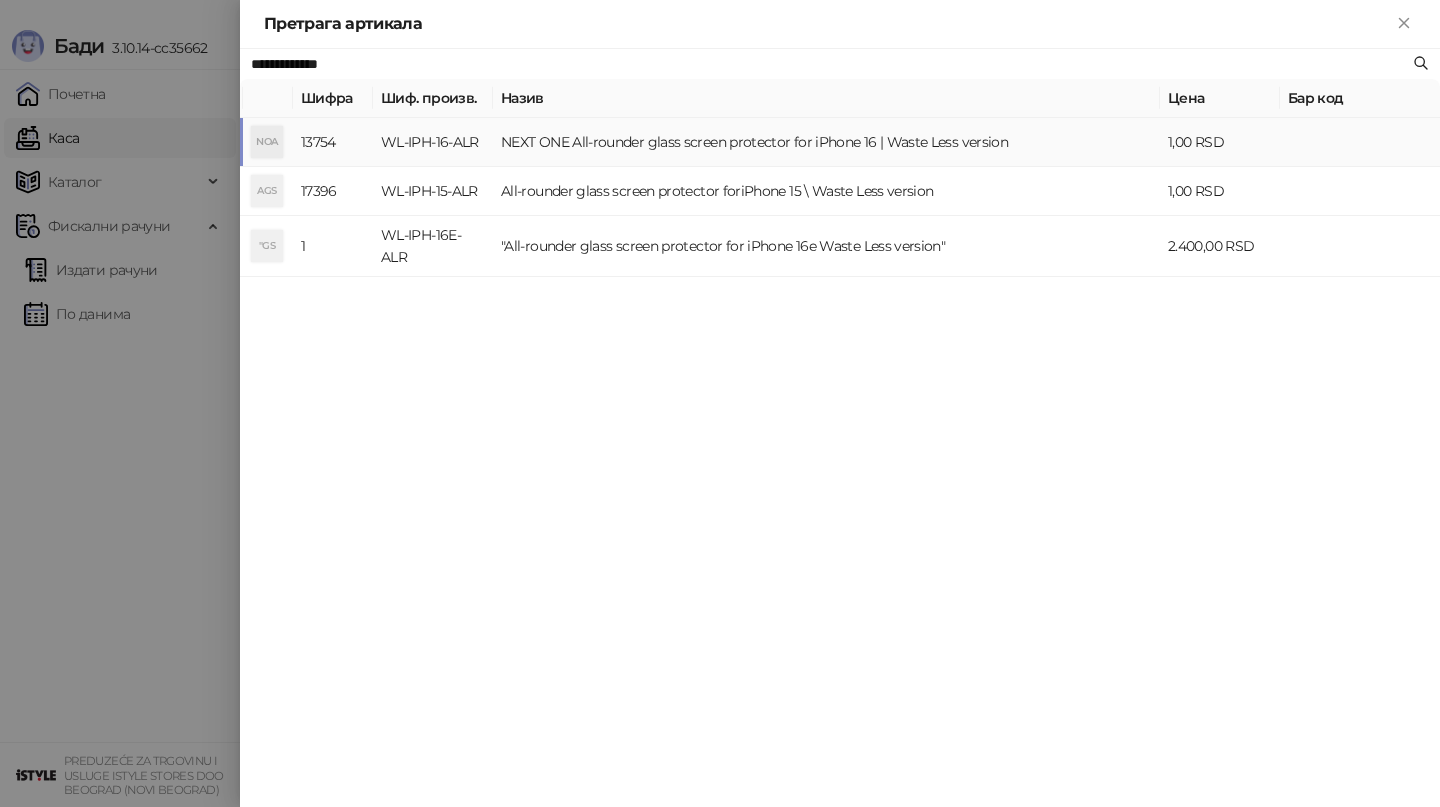 type on "**********" 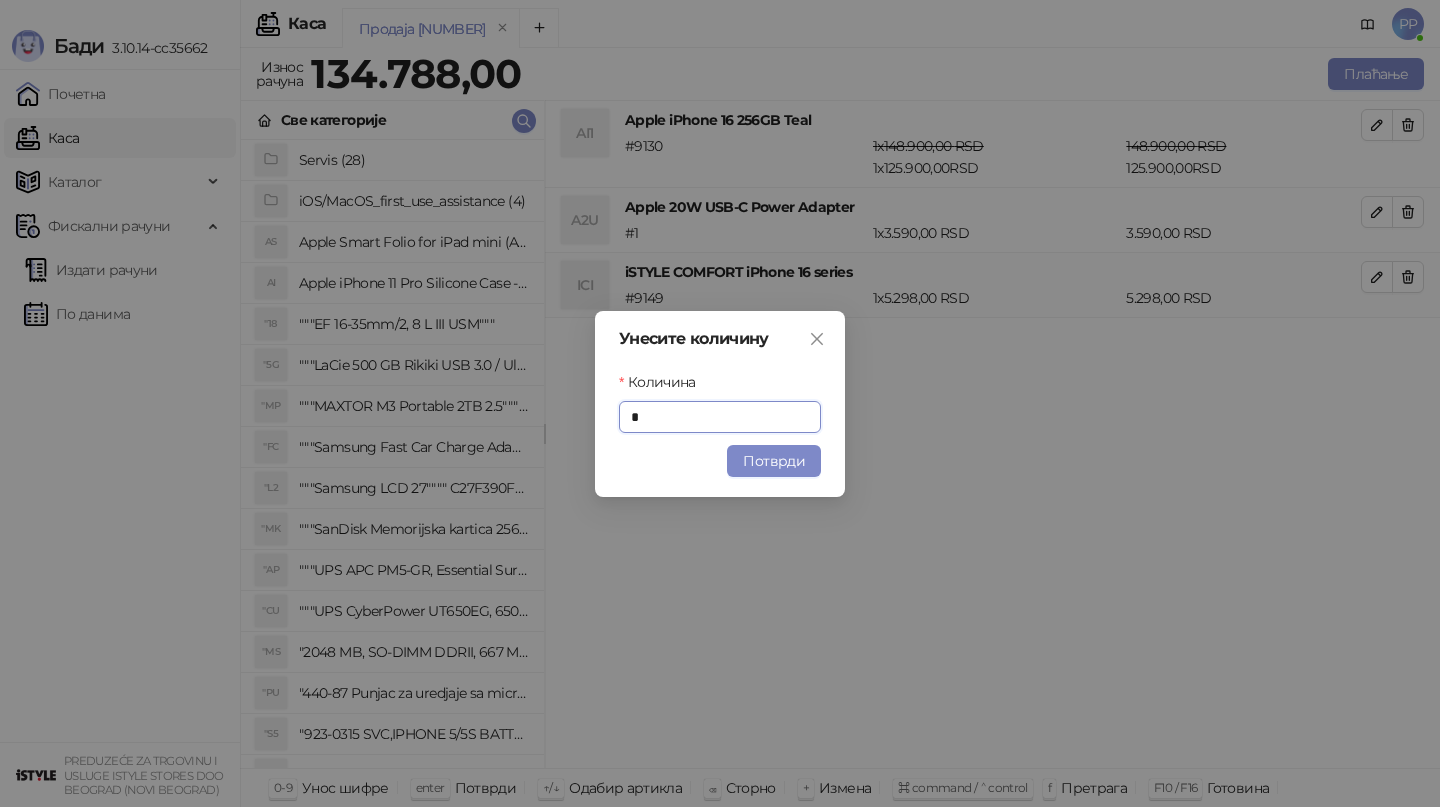 click on "Унесите количину Количина * Потврди" at bounding box center [720, 404] 